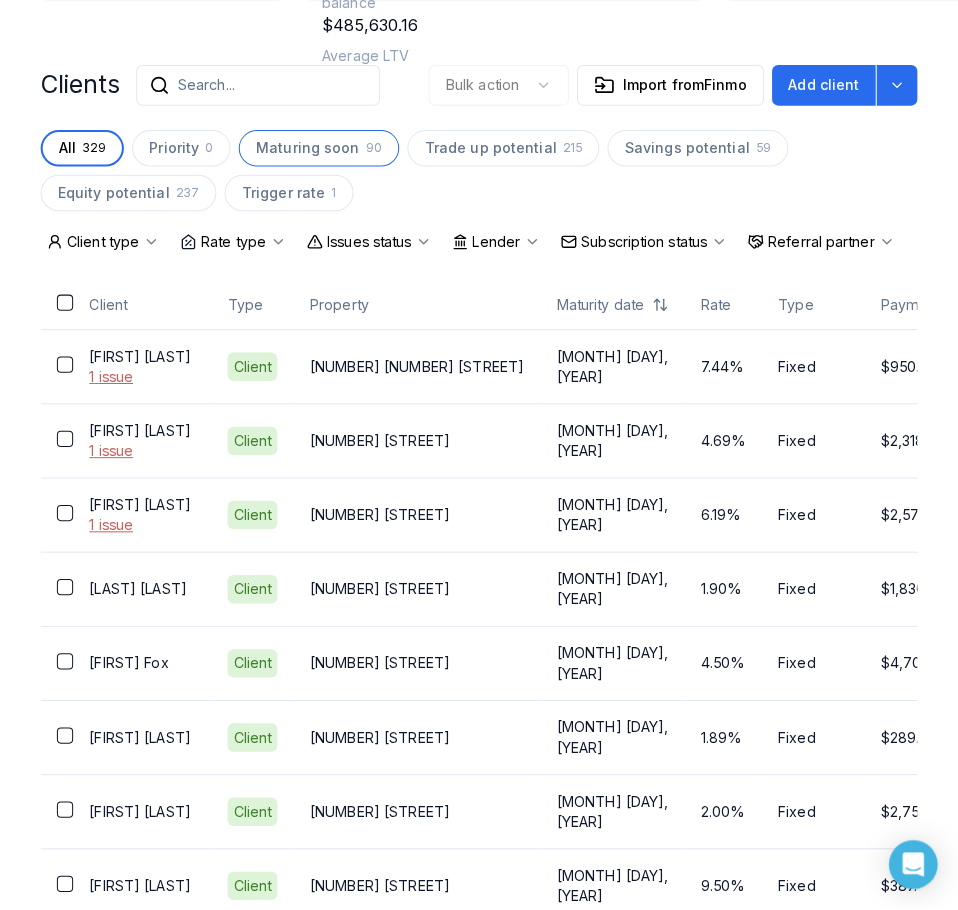 scroll, scrollTop: 0, scrollLeft: 0, axis: both 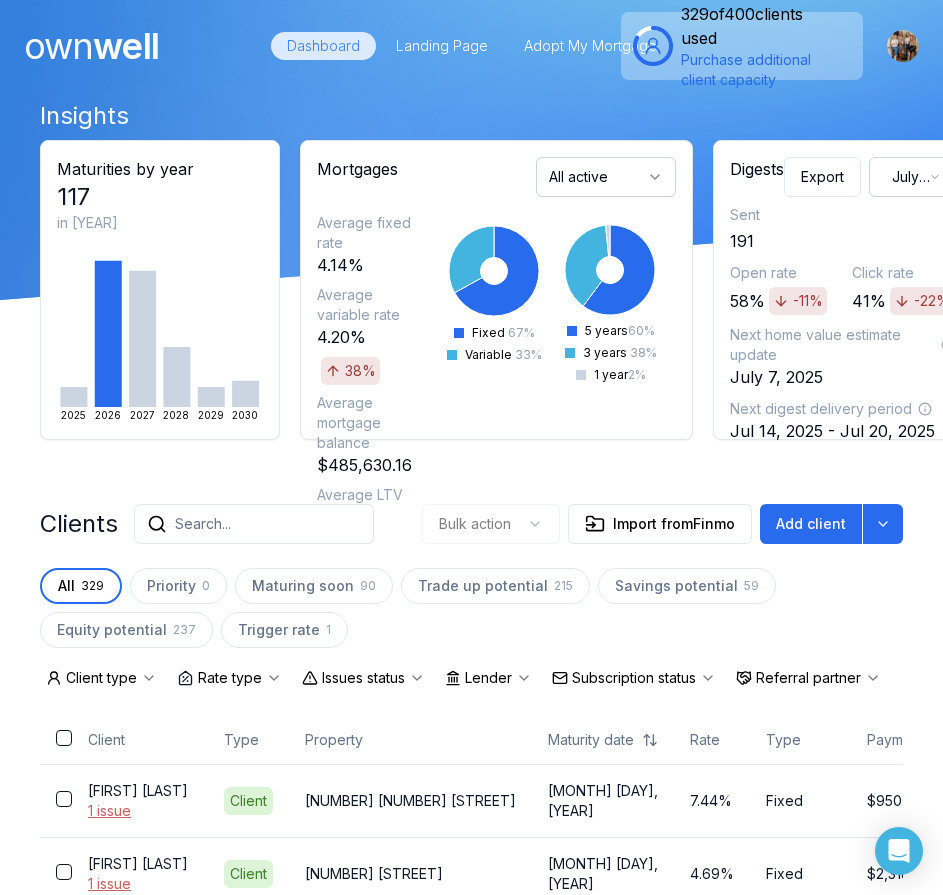 click on "Search..." at bounding box center [203, 524] 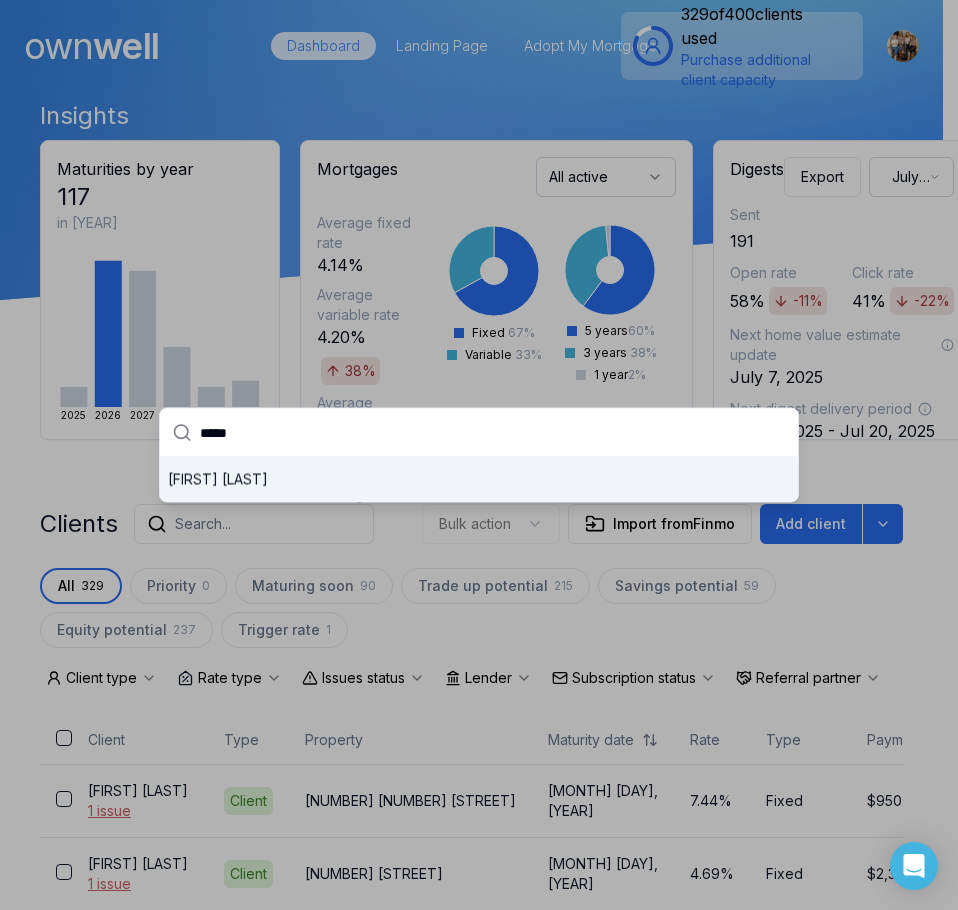type on "*****" 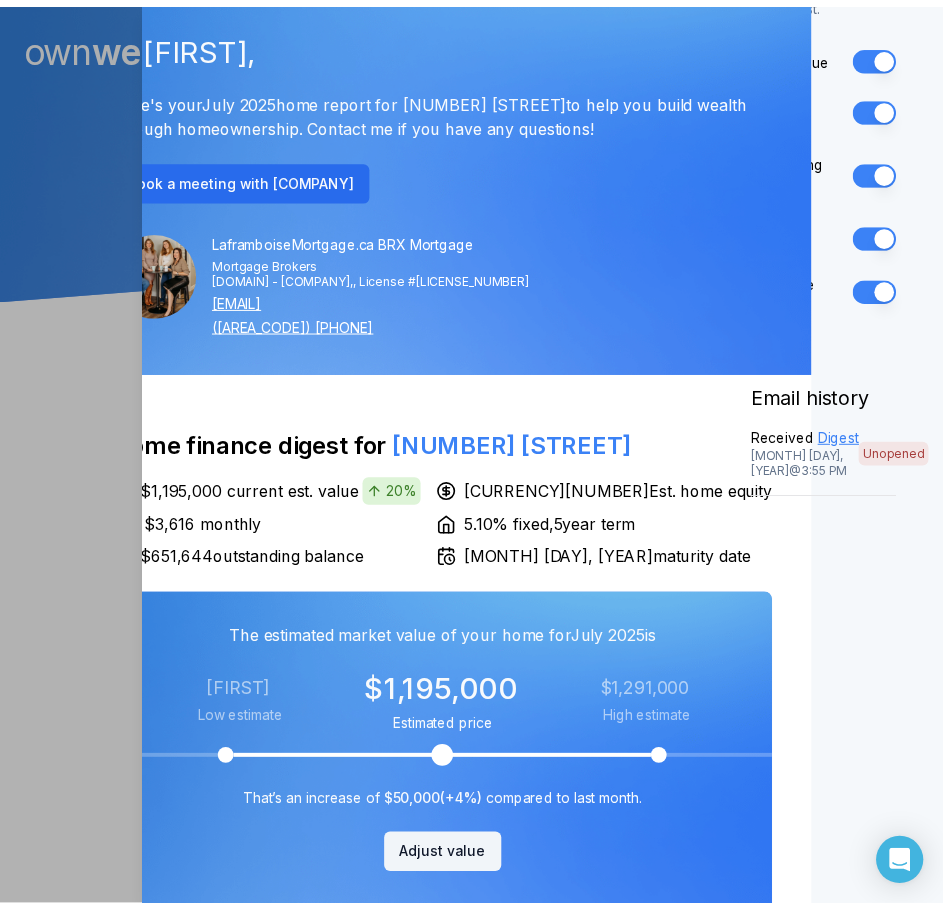scroll, scrollTop: 0, scrollLeft: 0, axis: both 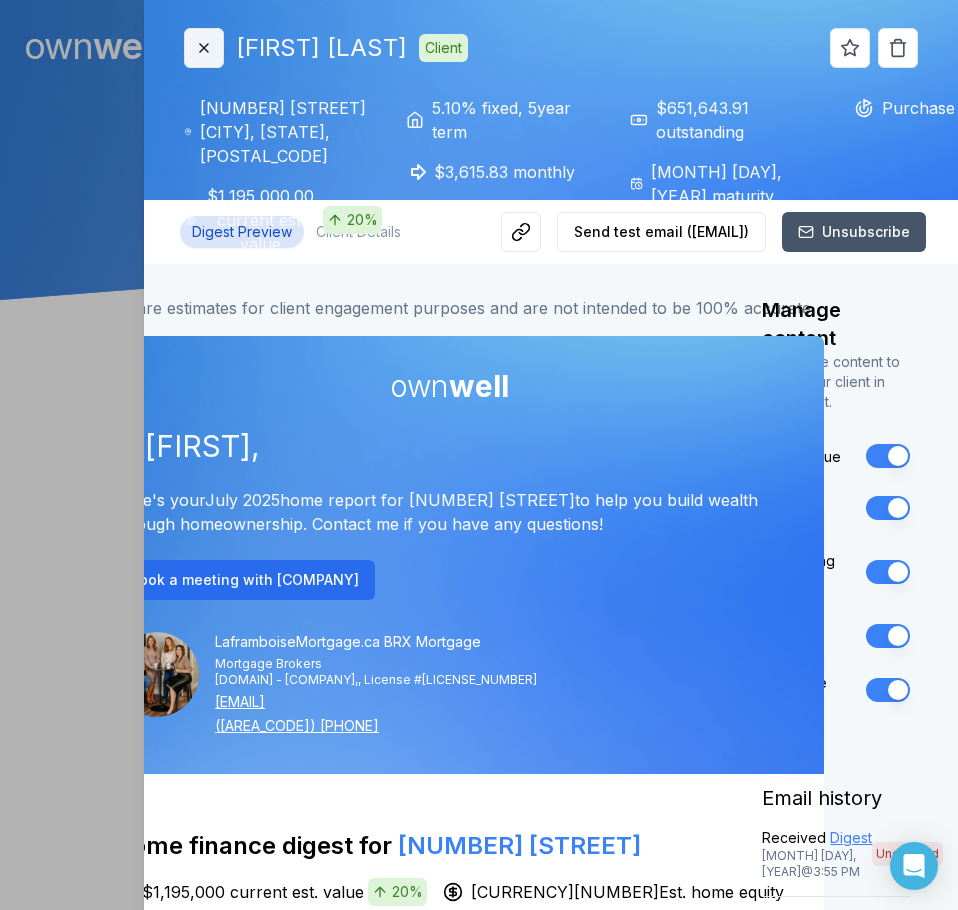 click 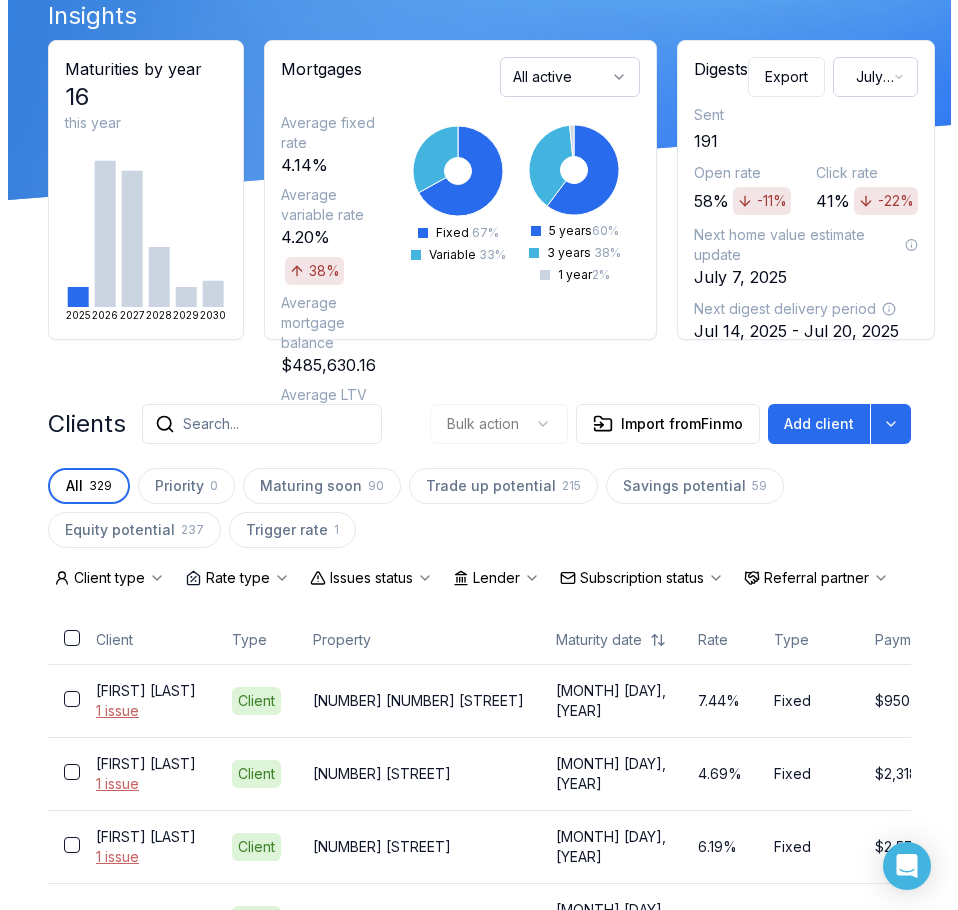 scroll, scrollTop: 0, scrollLeft: 0, axis: both 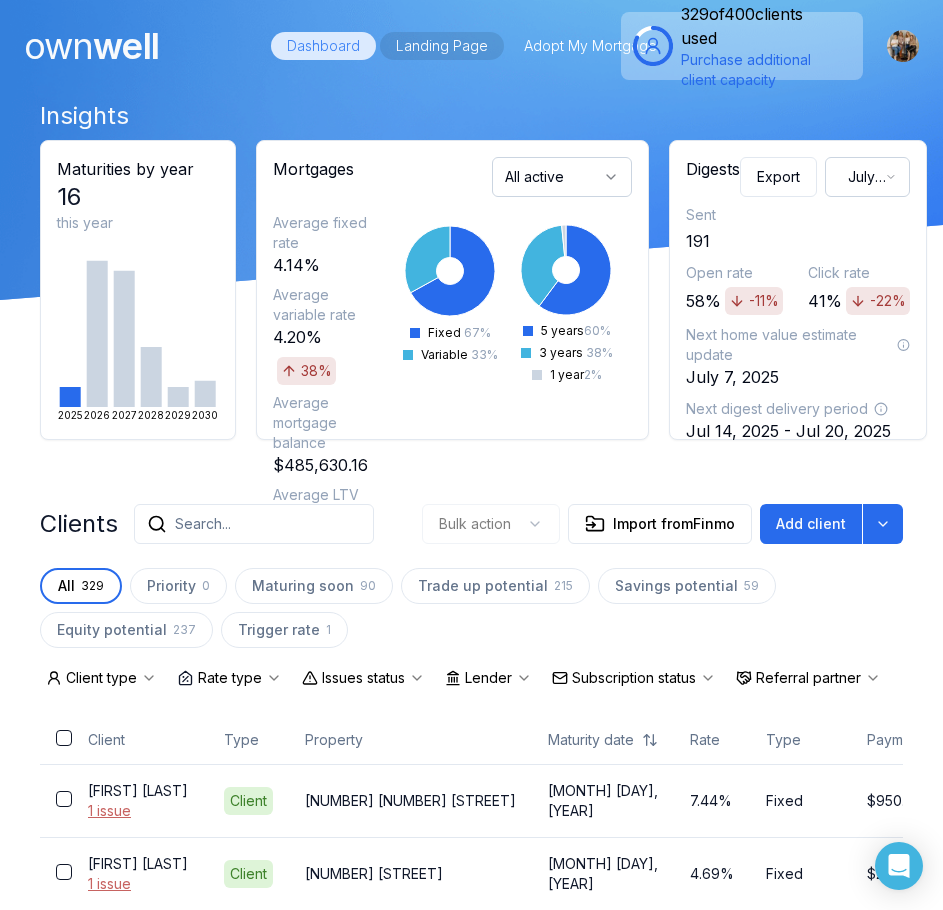 click on "Landing Page" at bounding box center (442, 46) 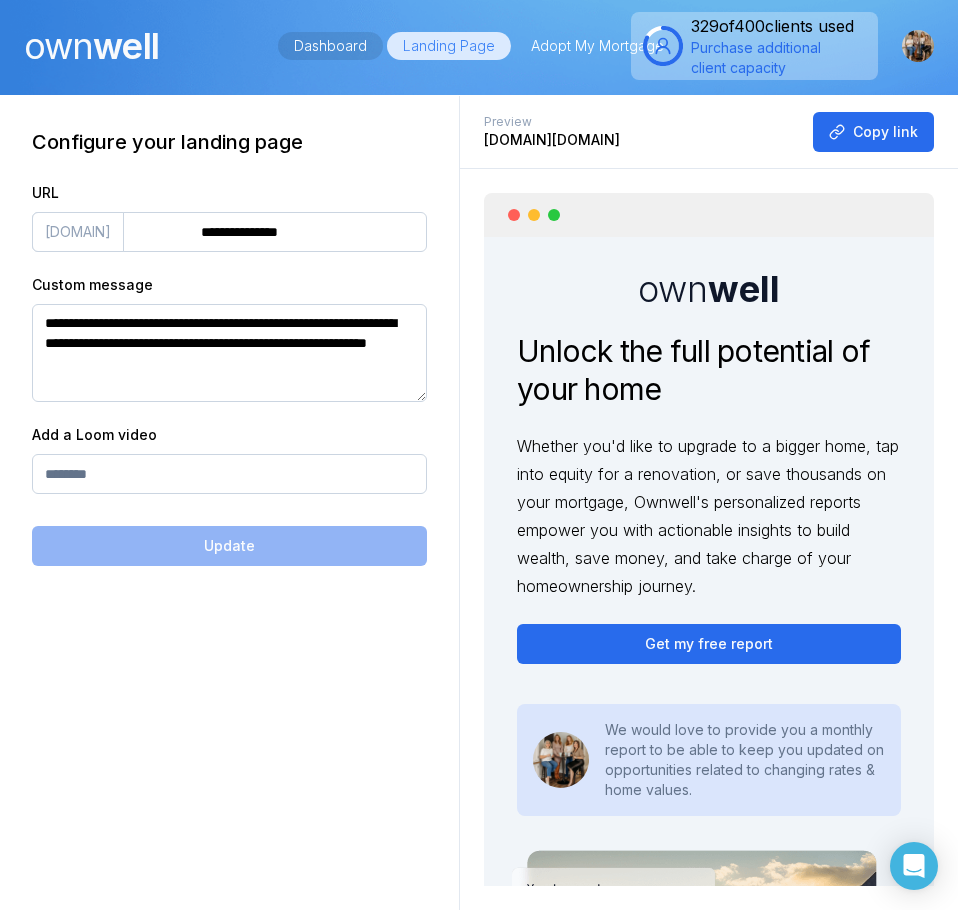 click on "Dashboard" at bounding box center [330, 46] 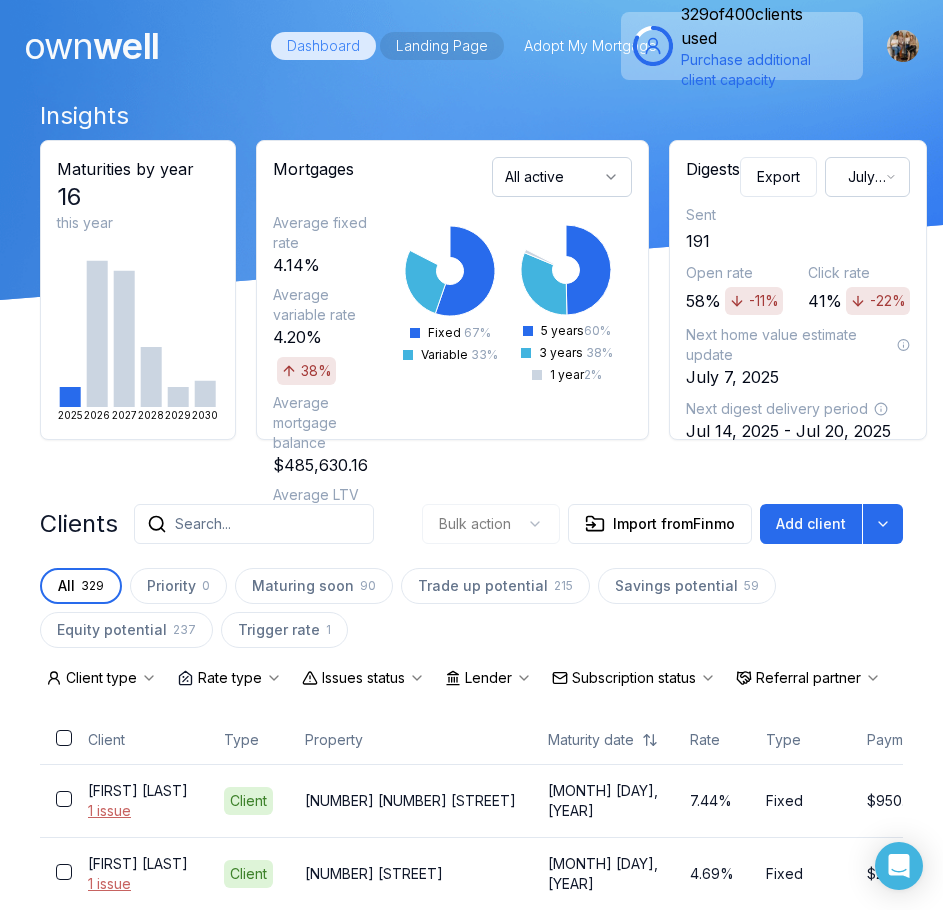 click on "Landing Page" at bounding box center (442, 46) 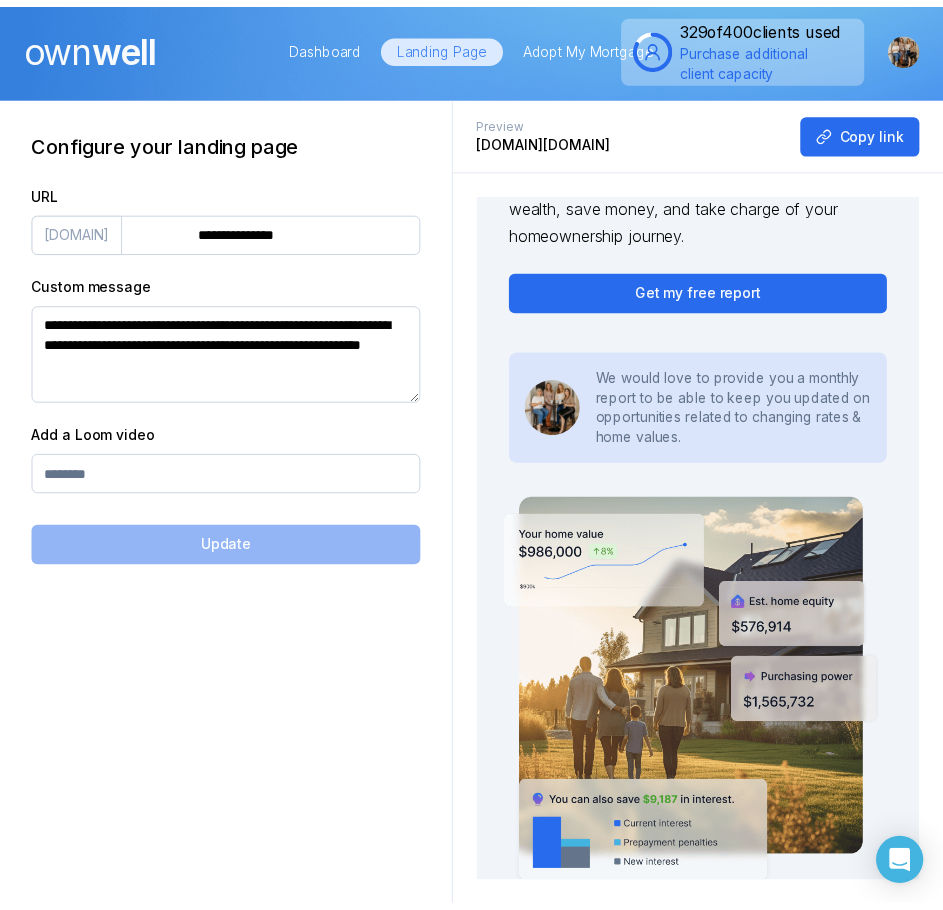 scroll, scrollTop: 0, scrollLeft: 0, axis: both 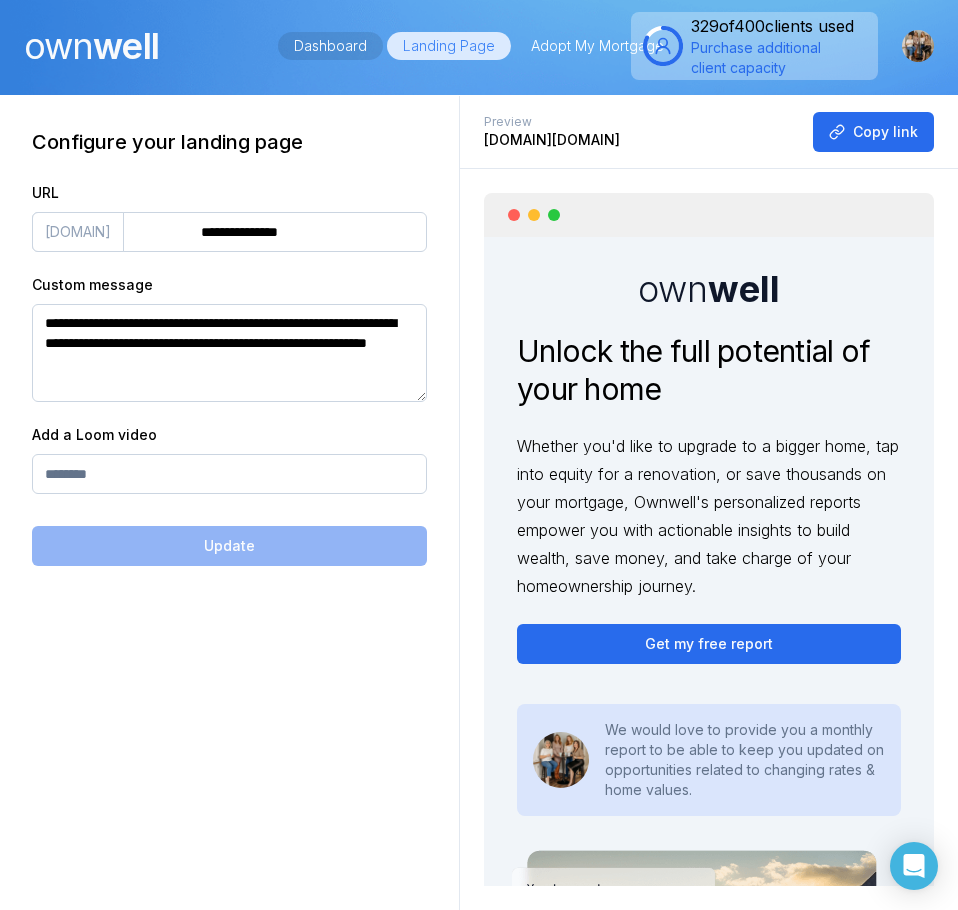 click on "Dashboard" at bounding box center [330, 46] 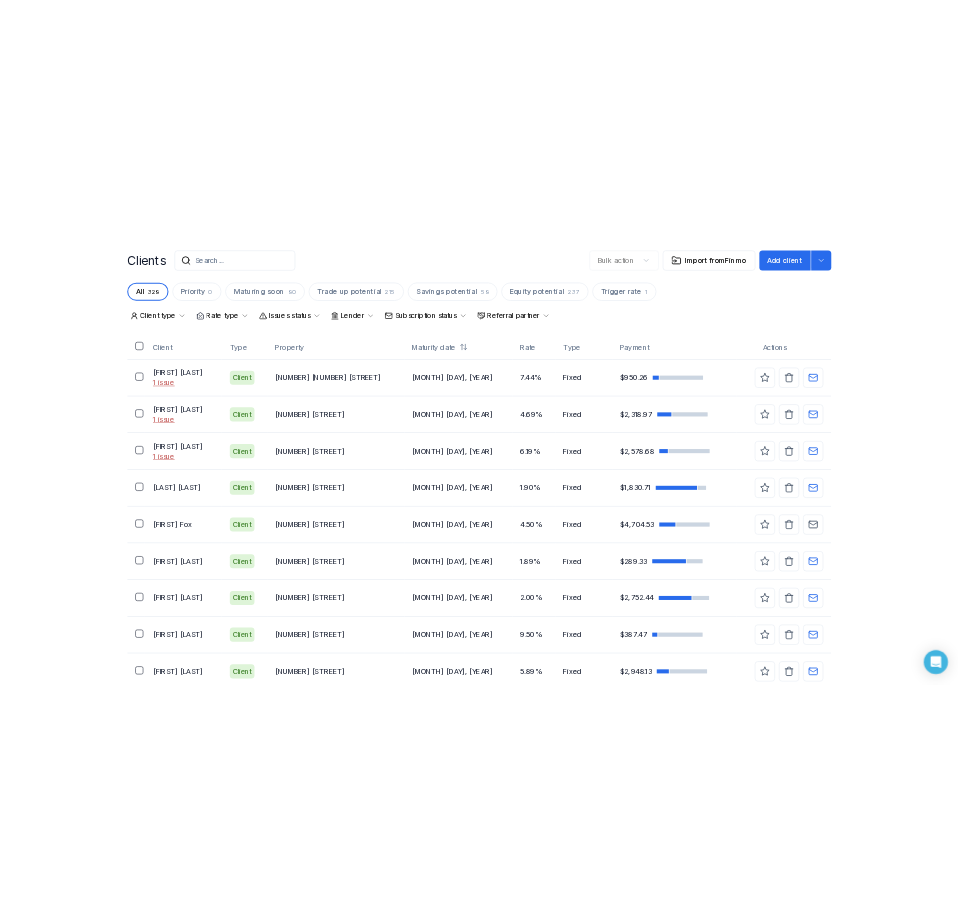 scroll, scrollTop: 500, scrollLeft: 0, axis: vertical 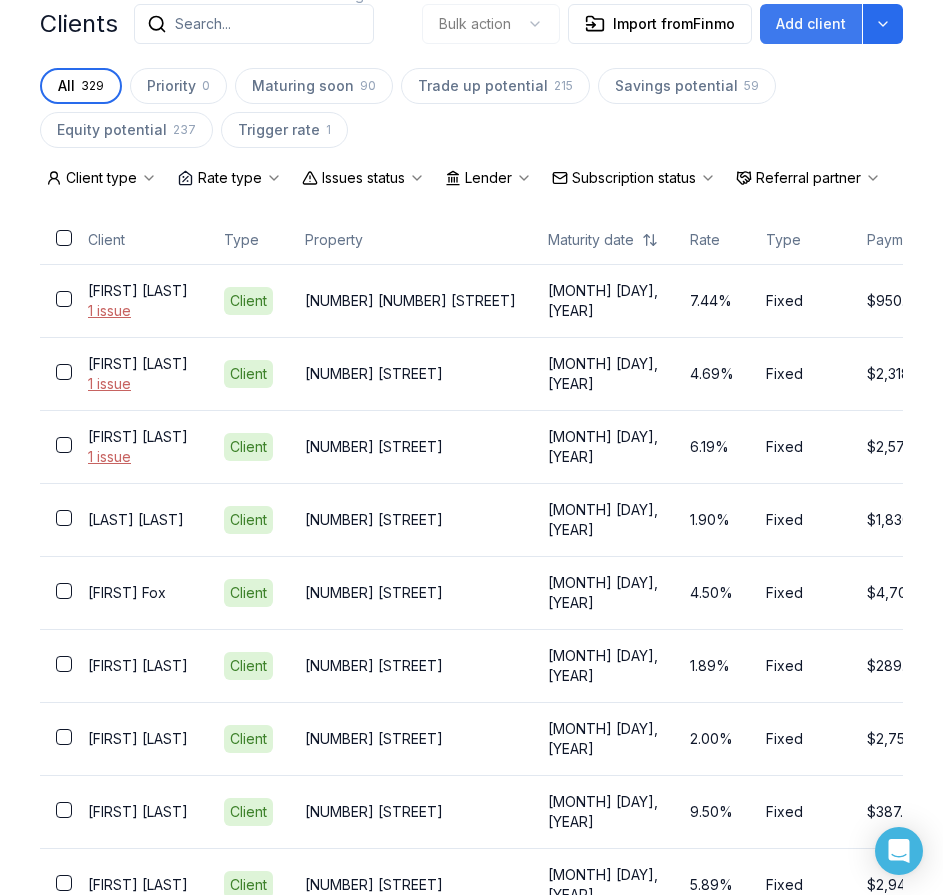 click on "Add client" at bounding box center (811, 24) 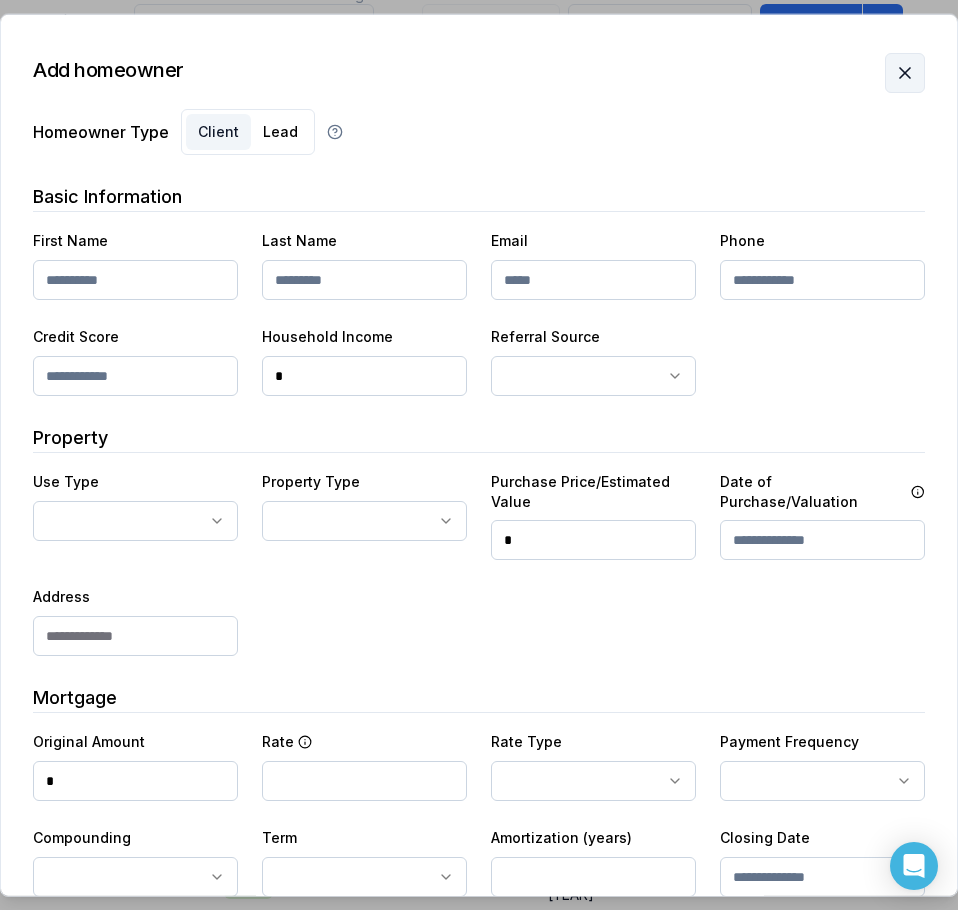 click 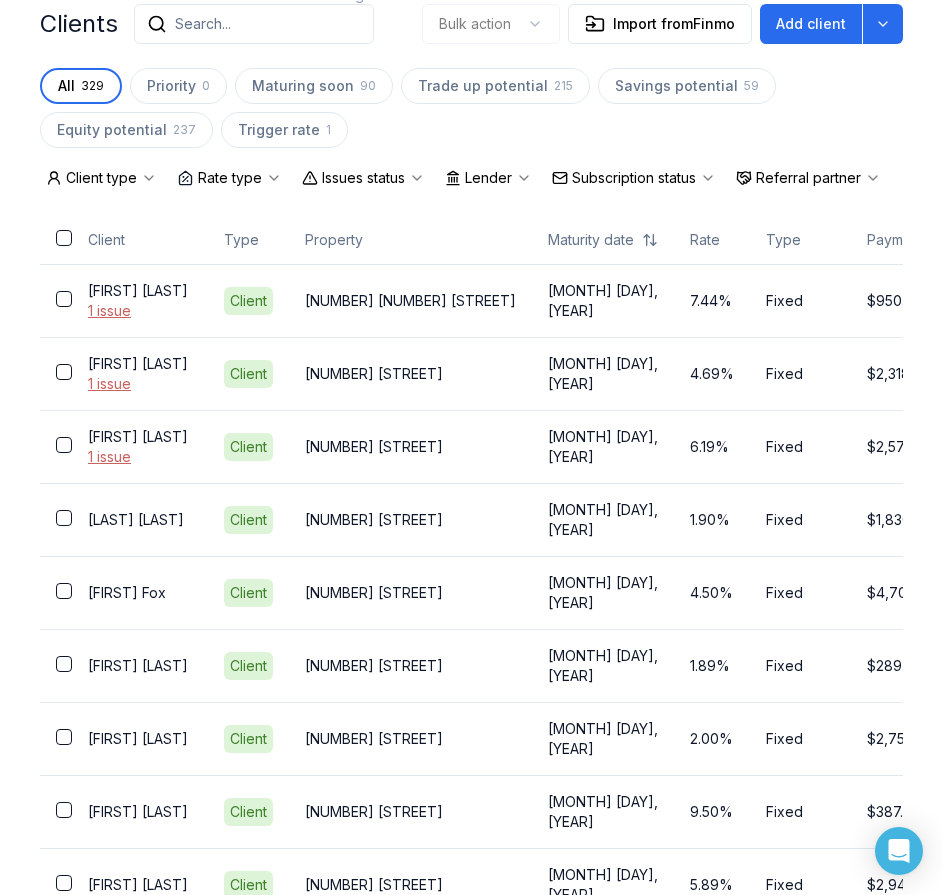click on "Search..." at bounding box center [203, 24] 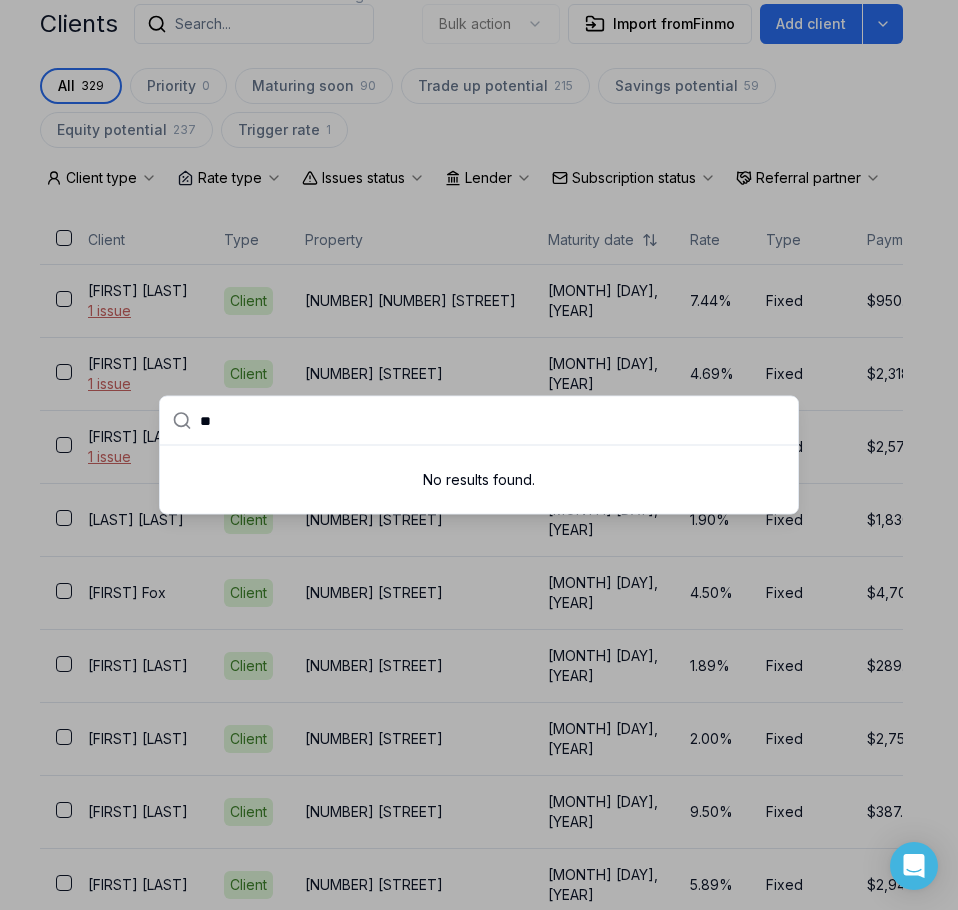 type on "*" 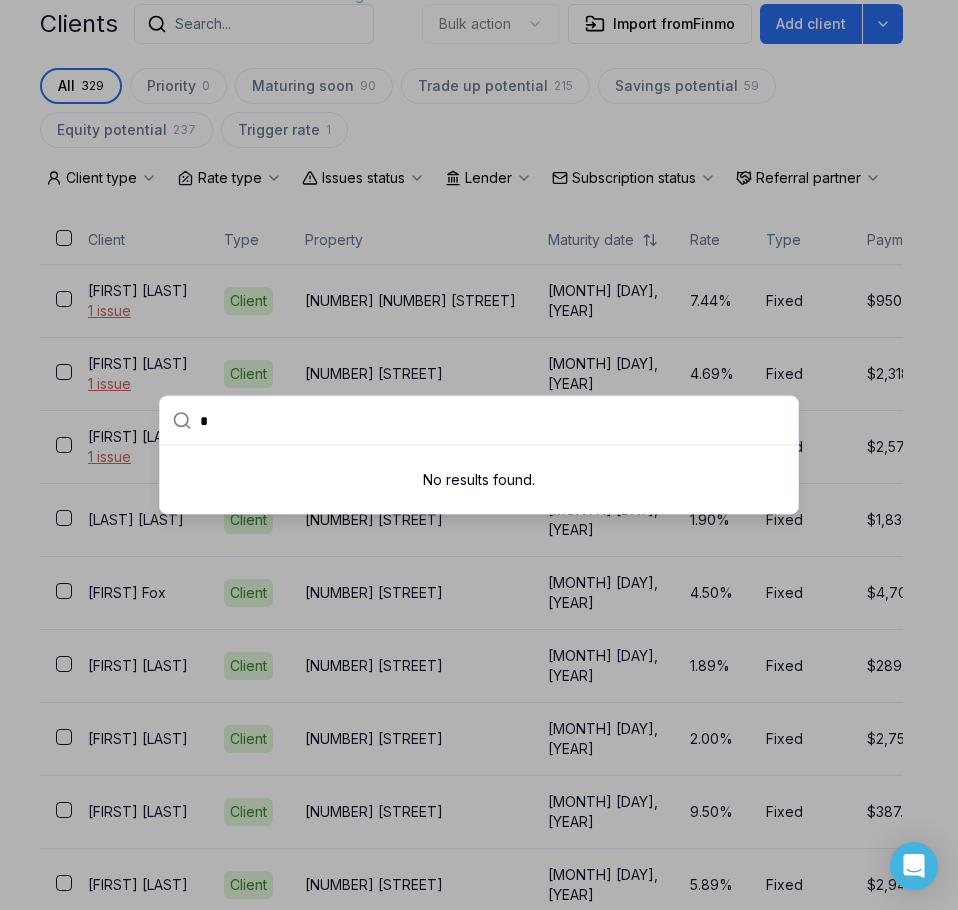 type 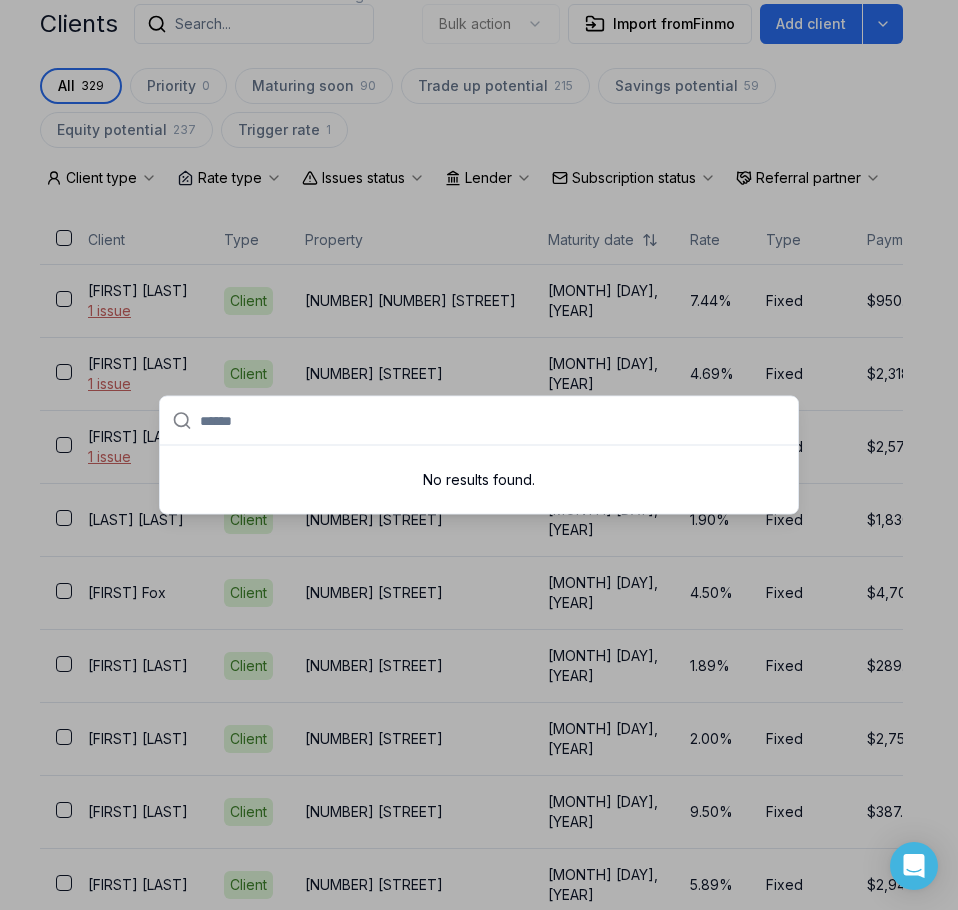 click at bounding box center (479, 455) 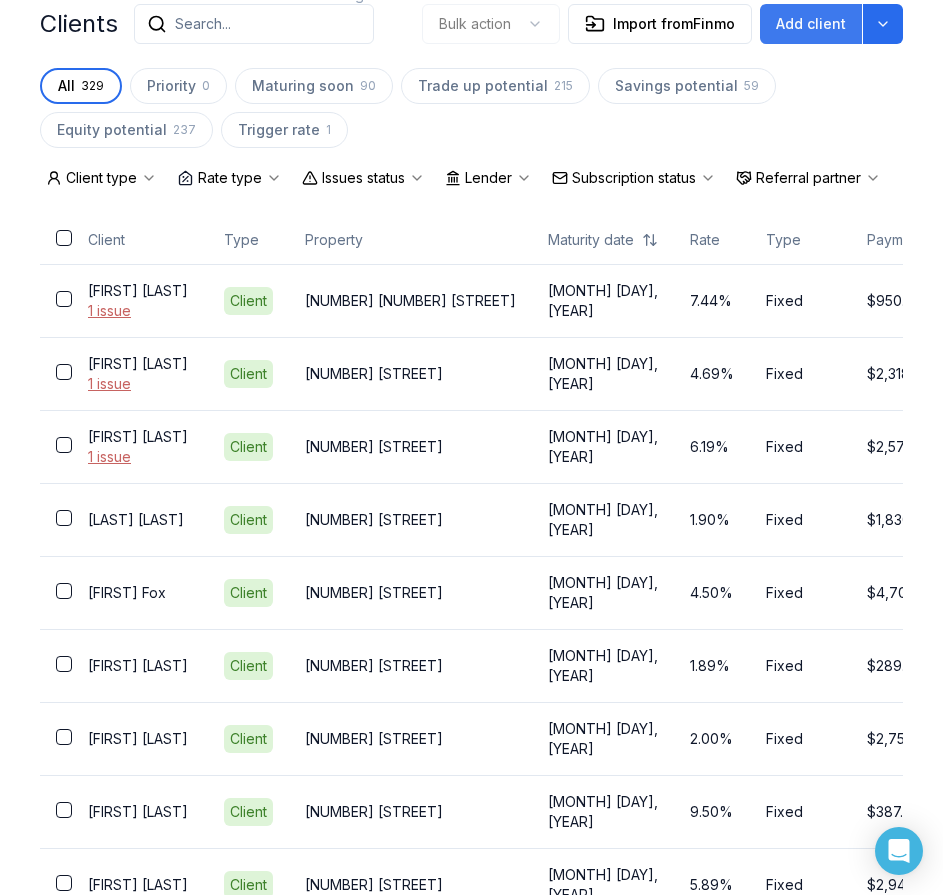 click on "Add client" at bounding box center (811, 24) 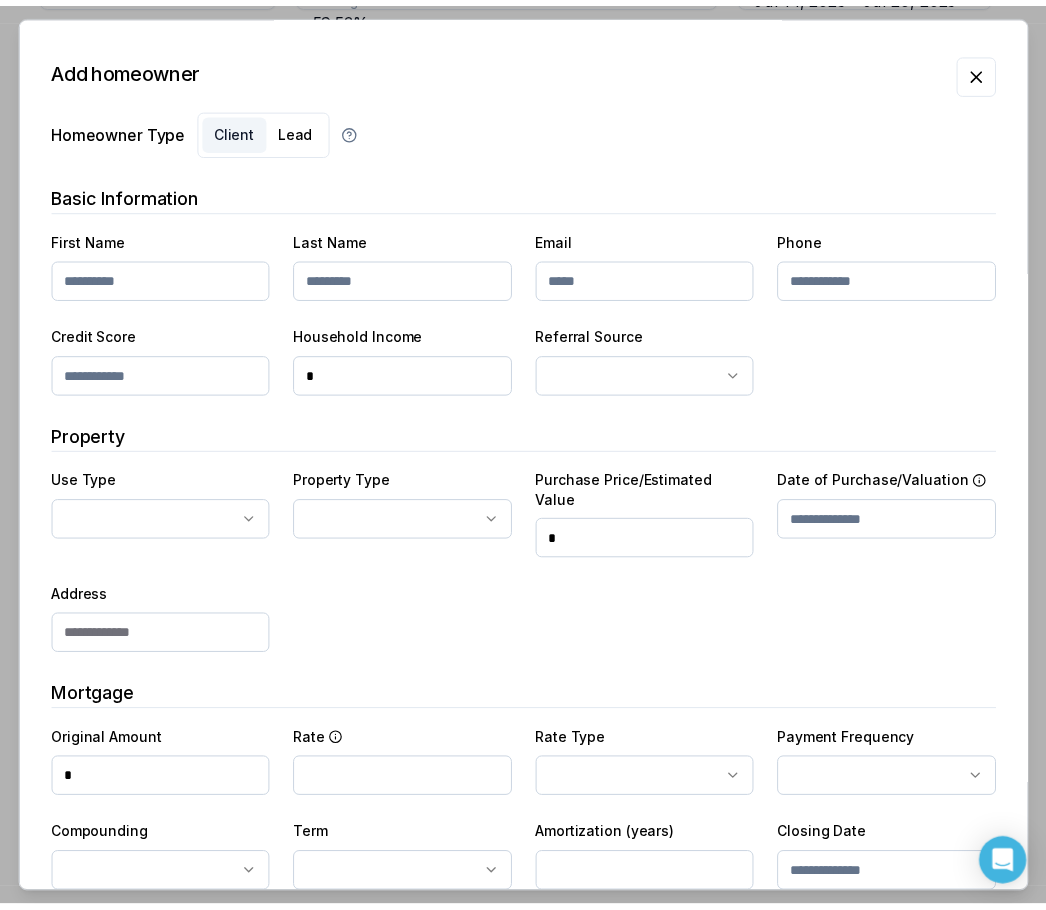 scroll, scrollTop: 476, scrollLeft: 0, axis: vertical 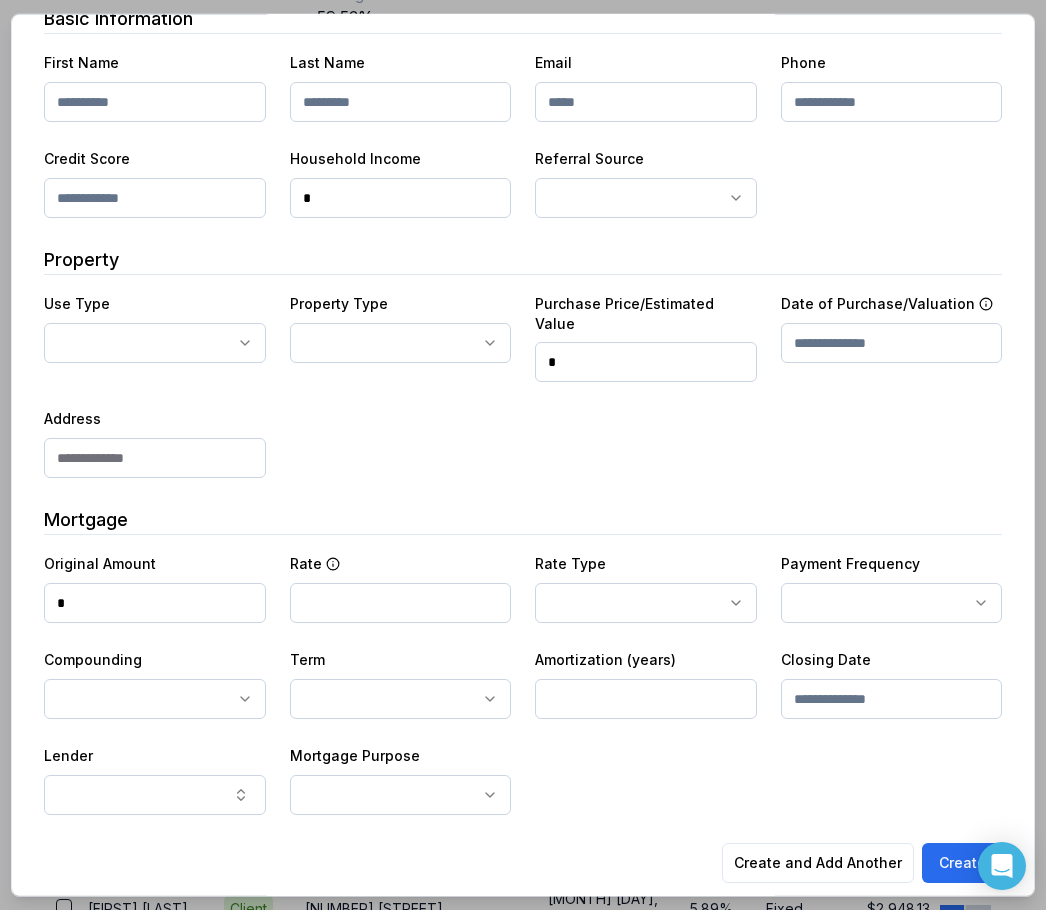 click at bounding box center [155, 458] 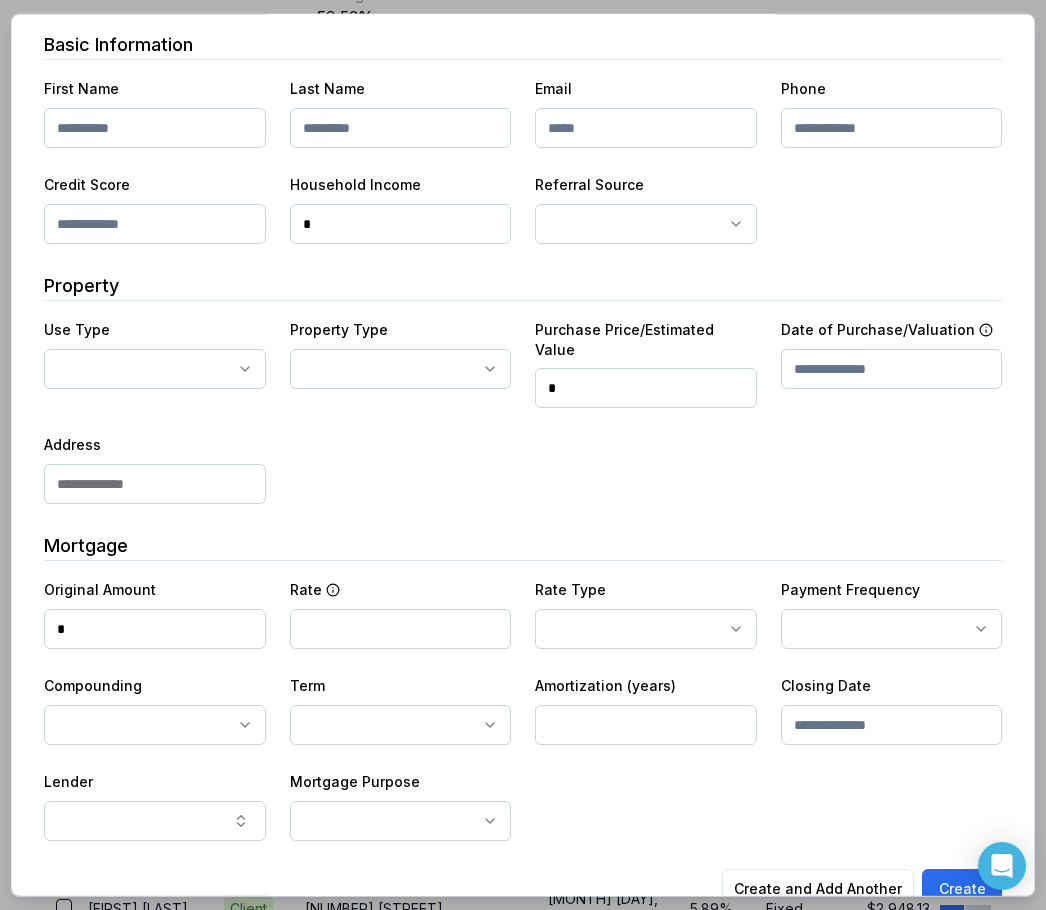 scroll, scrollTop: 178, scrollLeft: 0, axis: vertical 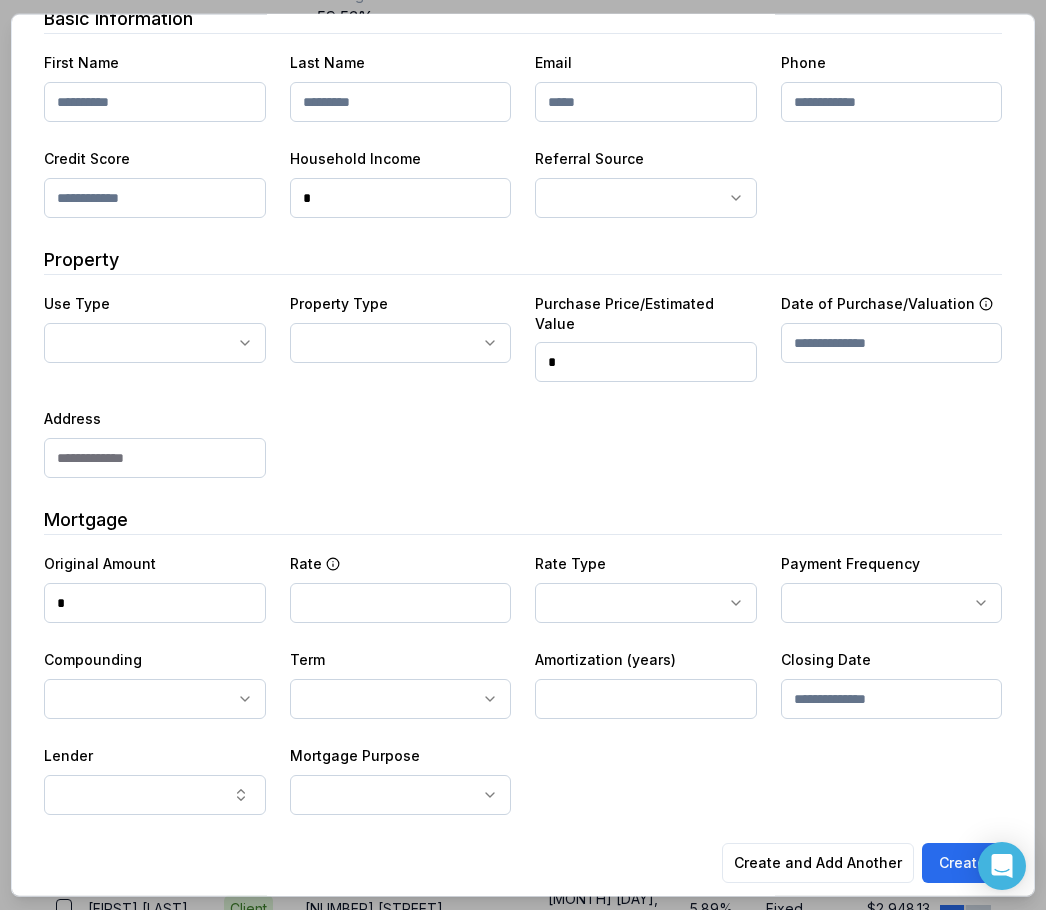 click on "[FIRST] [LAST] [LAST]" at bounding box center [523, 407] 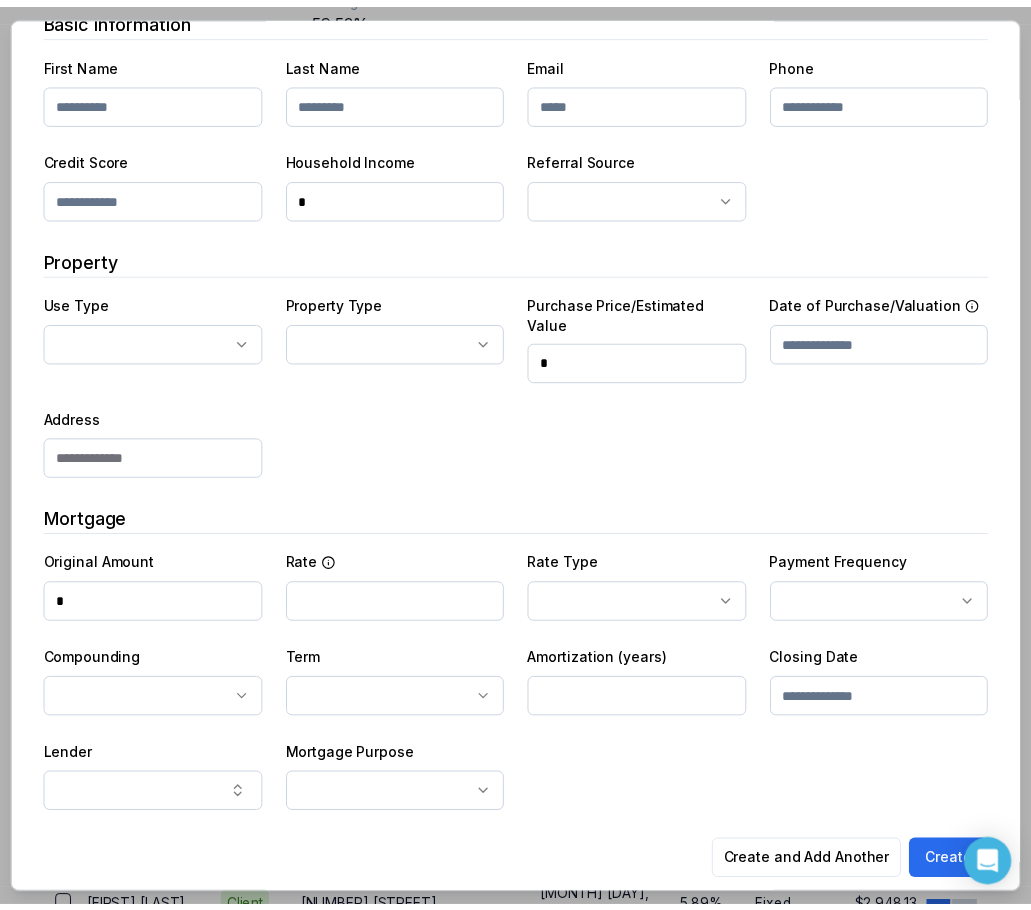 scroll, scrollTop: 0, scrollLeft: 0, axis: both 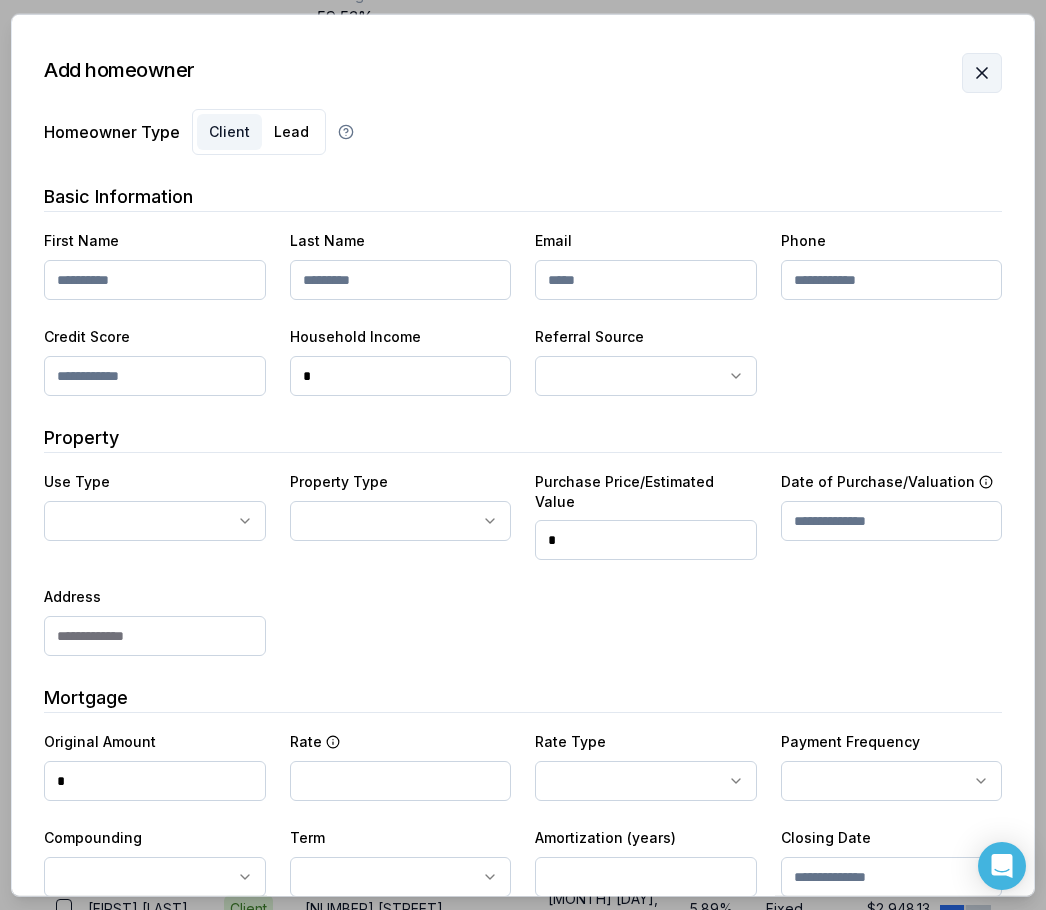 click 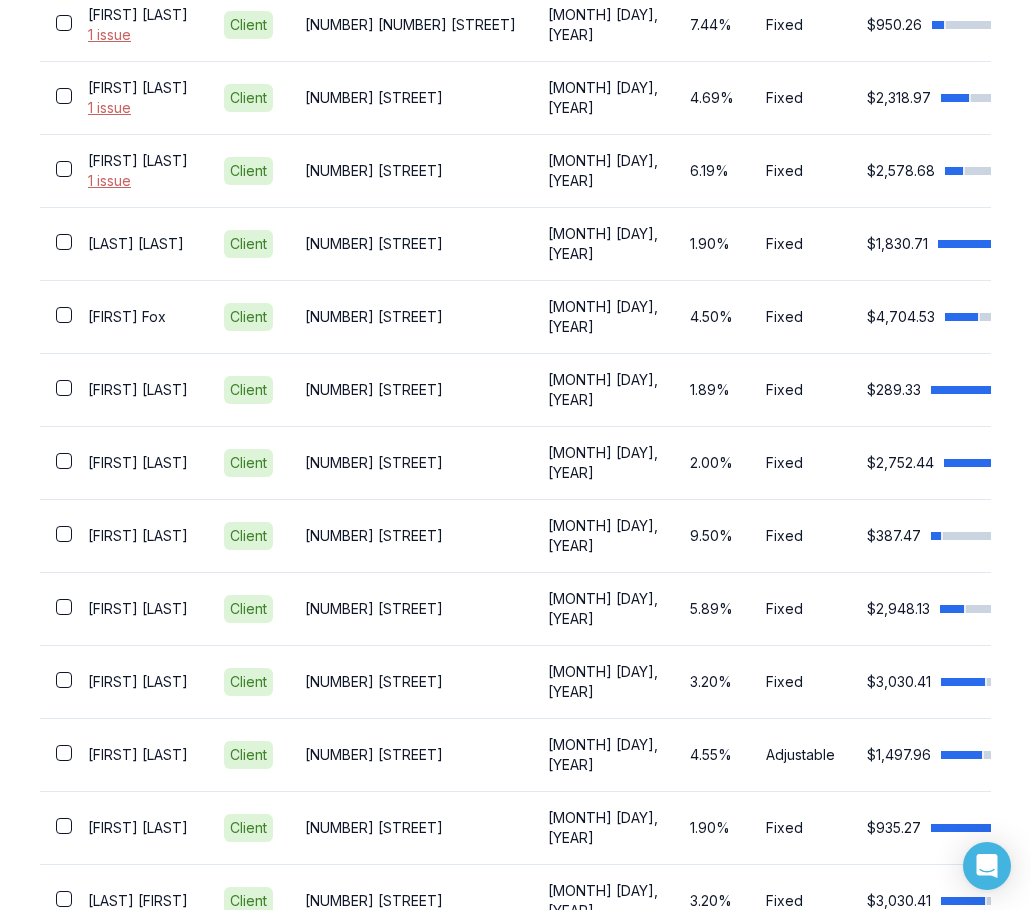 scroll, scrollTop: 876, scrollLeft: 0, axis: vertical 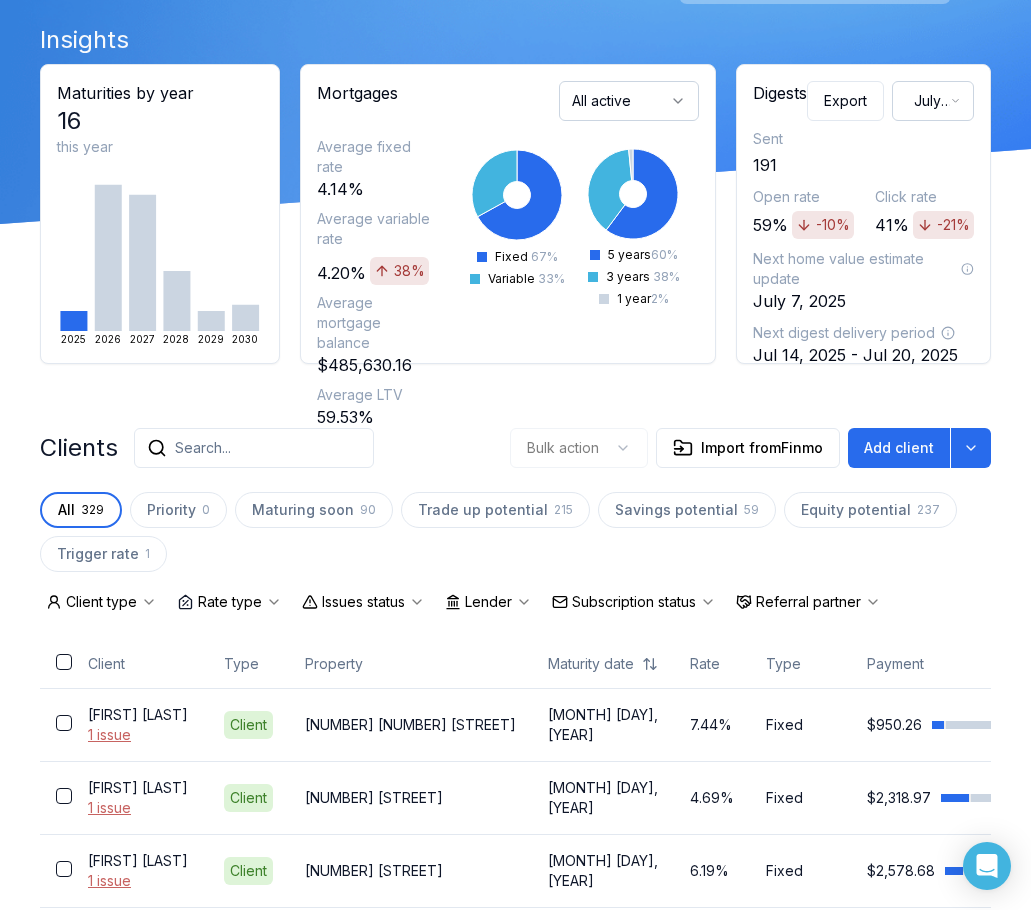click on "Search..." at bounding box center [254, 448] 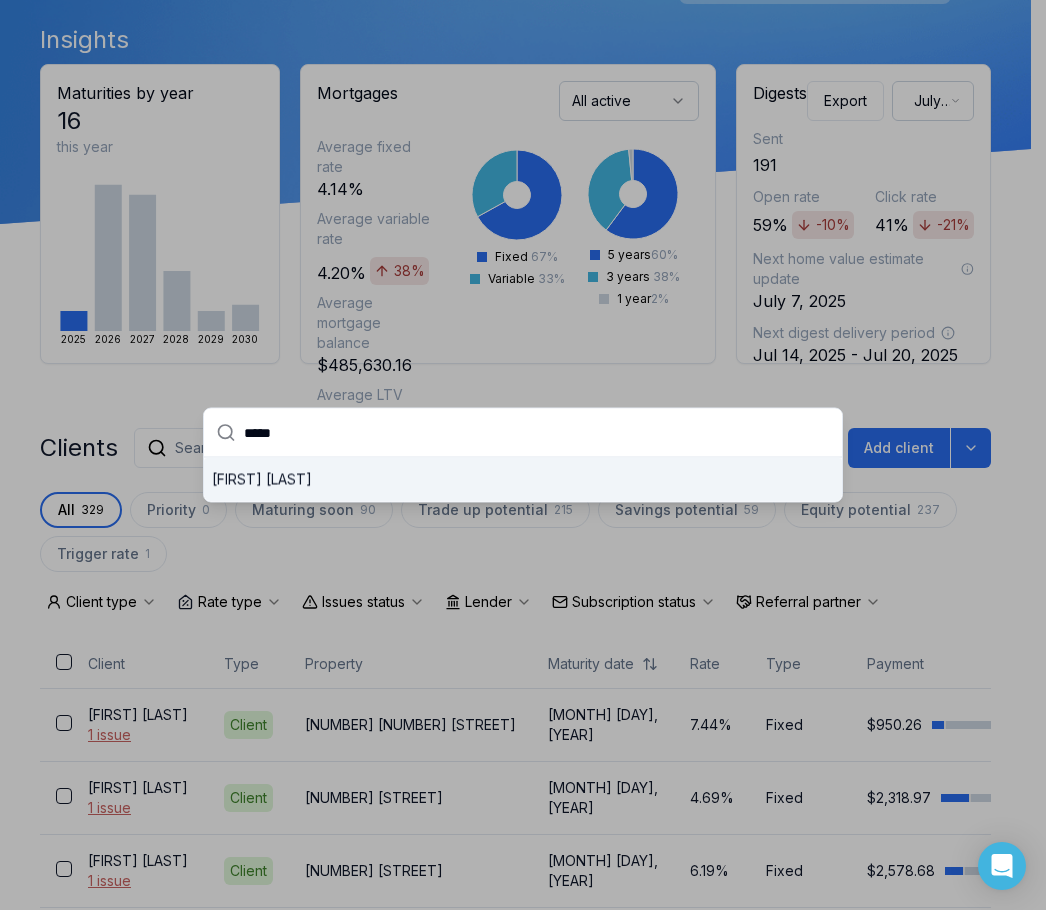 type on "*****" 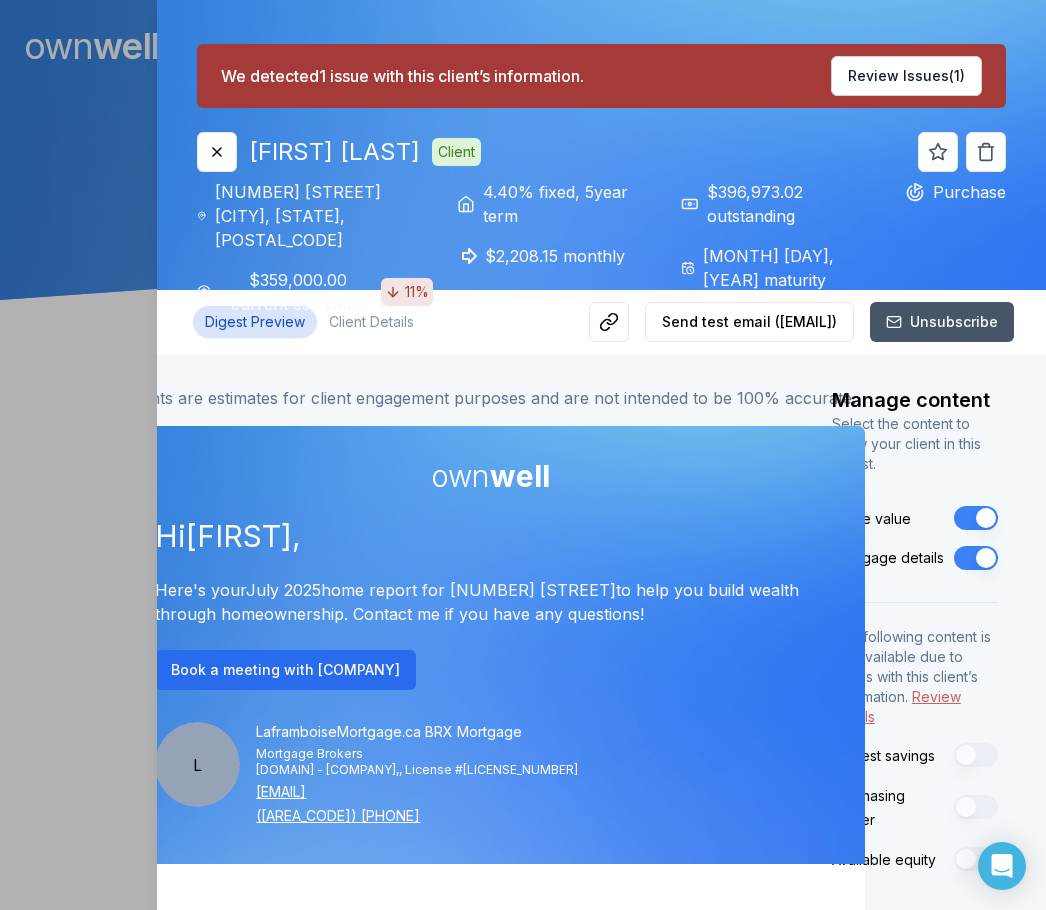scroll, scrollTop: 0, scrollLeft: 0, axis: both 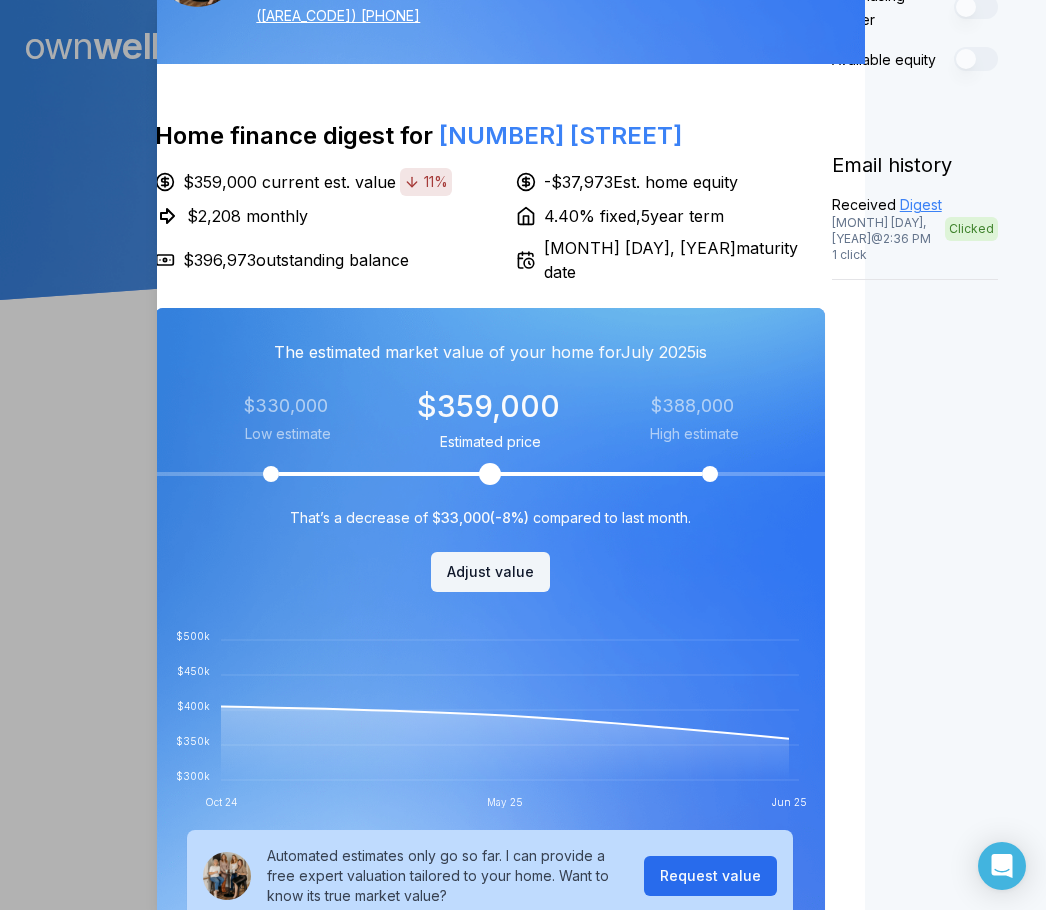 click on "Manage content Select the content to show your client in this digest. Home value Mortgage details The following content is not available due to issues with this client’s information. Review details Interest savings Purchasing power Available equity Email history Received Digest June 5, 2025 @ 2:36 PM 1 click Clicked" at bounding box center (935, 1026) 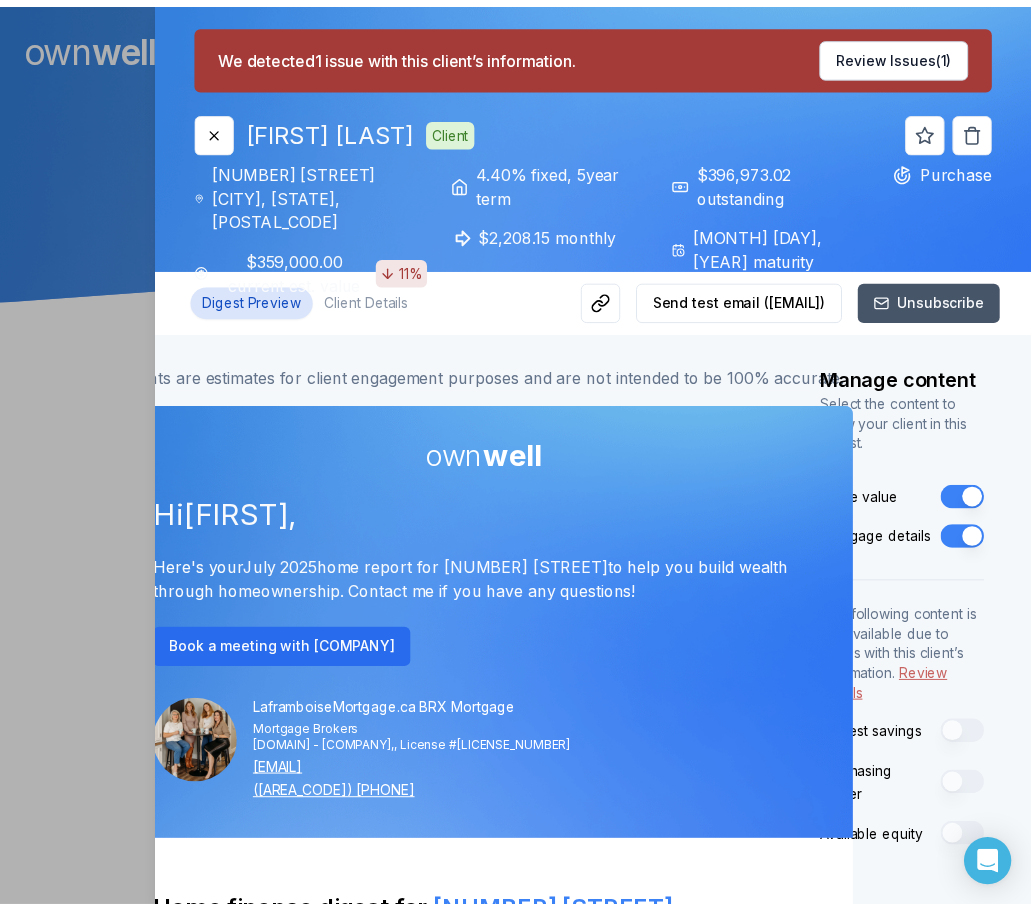 scroll, scrollTop: 0, scrollLeft: 0, axis: both 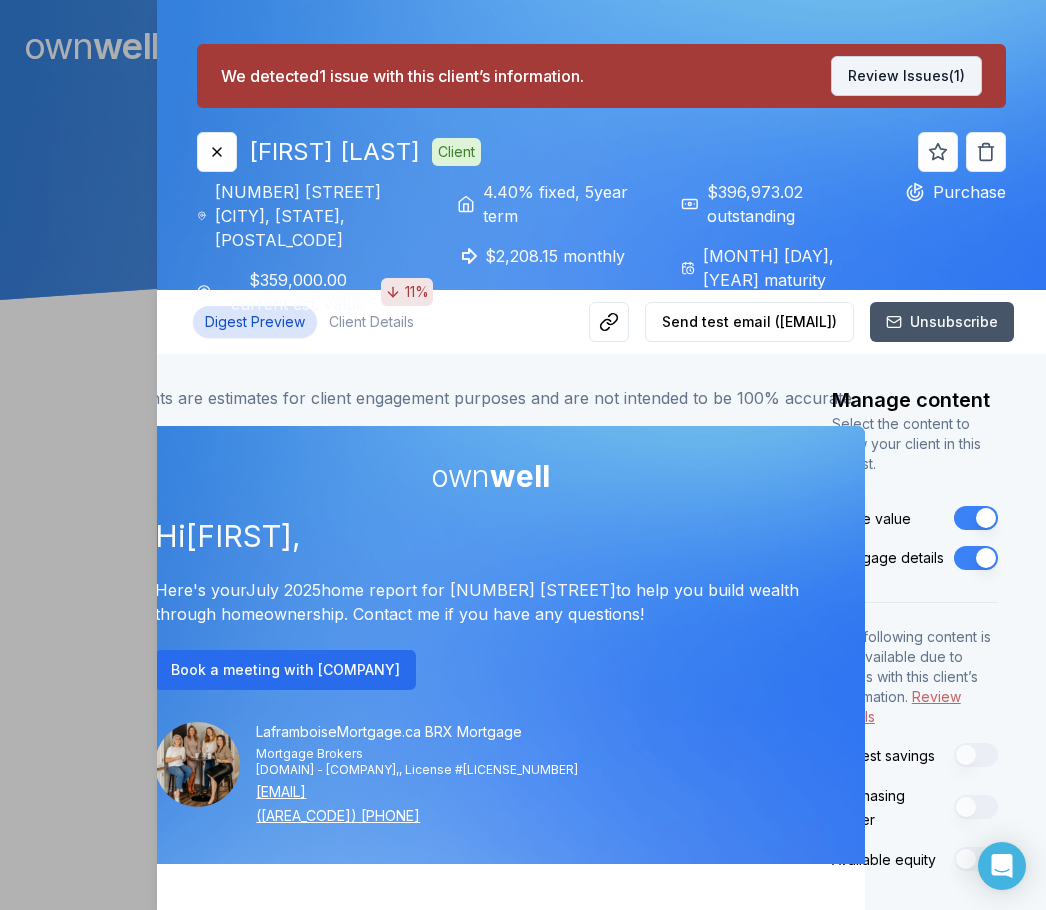 click on "Review Issues  (1)" at bounding box center (906, 76) 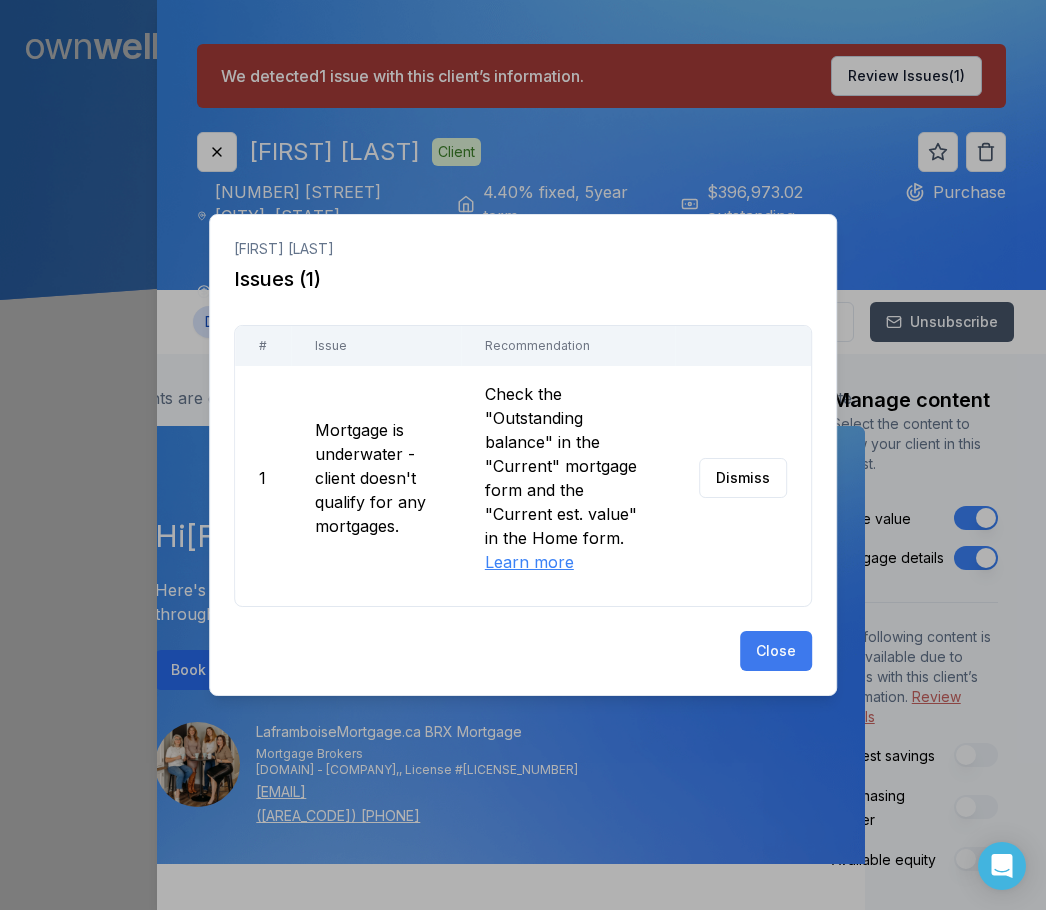 click on "Close" at bounding box center [776, 651] 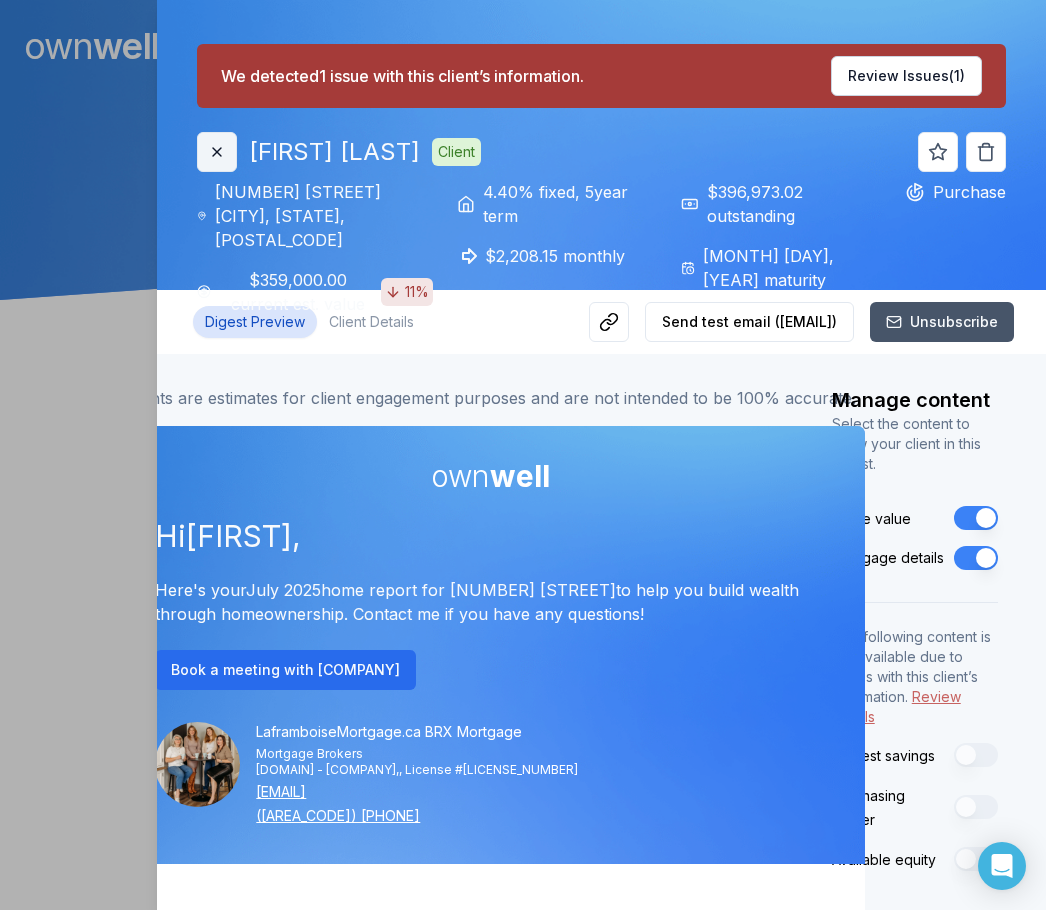 click 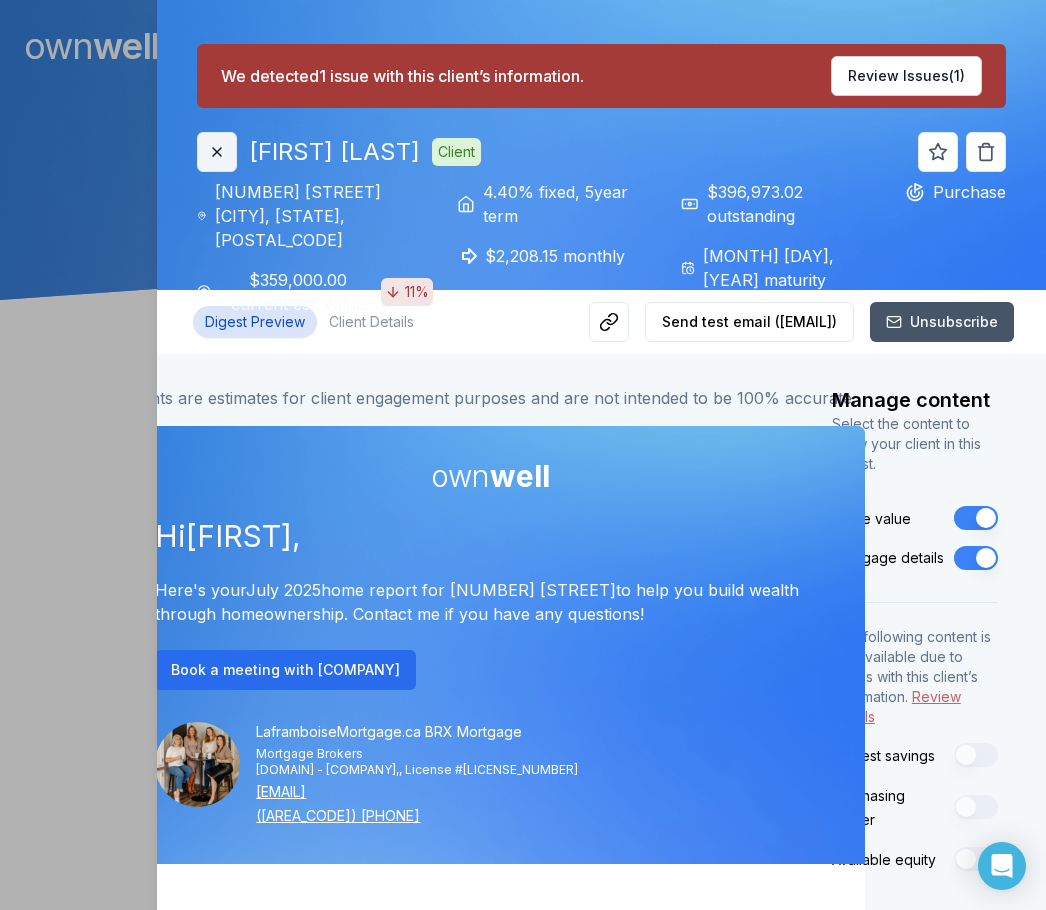 click 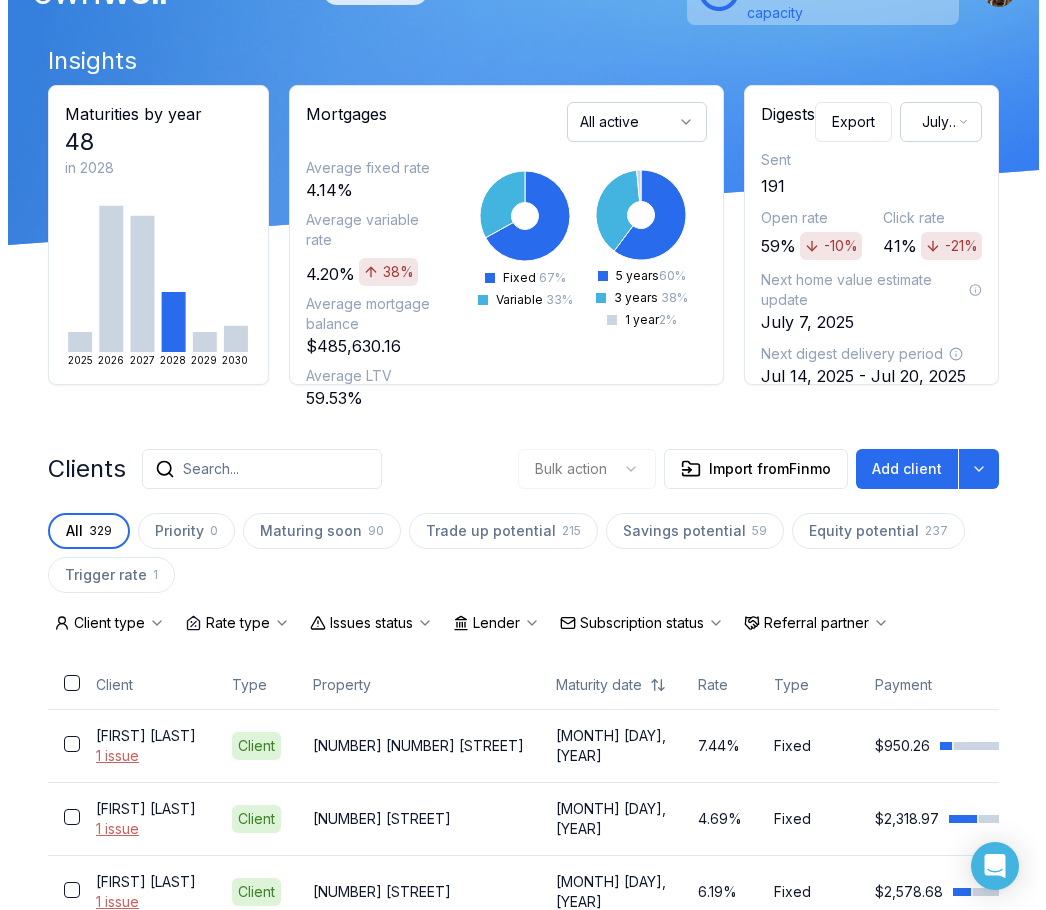 scroll, scrollTop: 0, scrollLeft: 0, axis: both 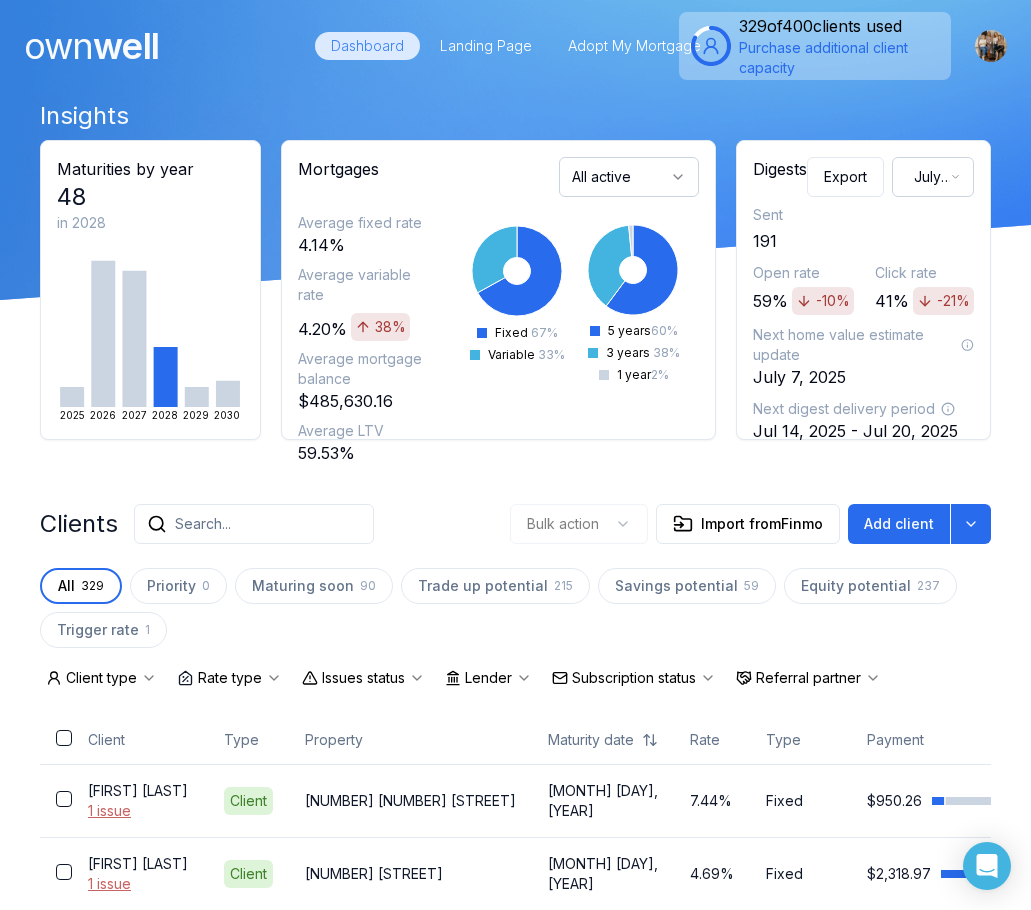click on "Search..." at bounding box center [254, 524] 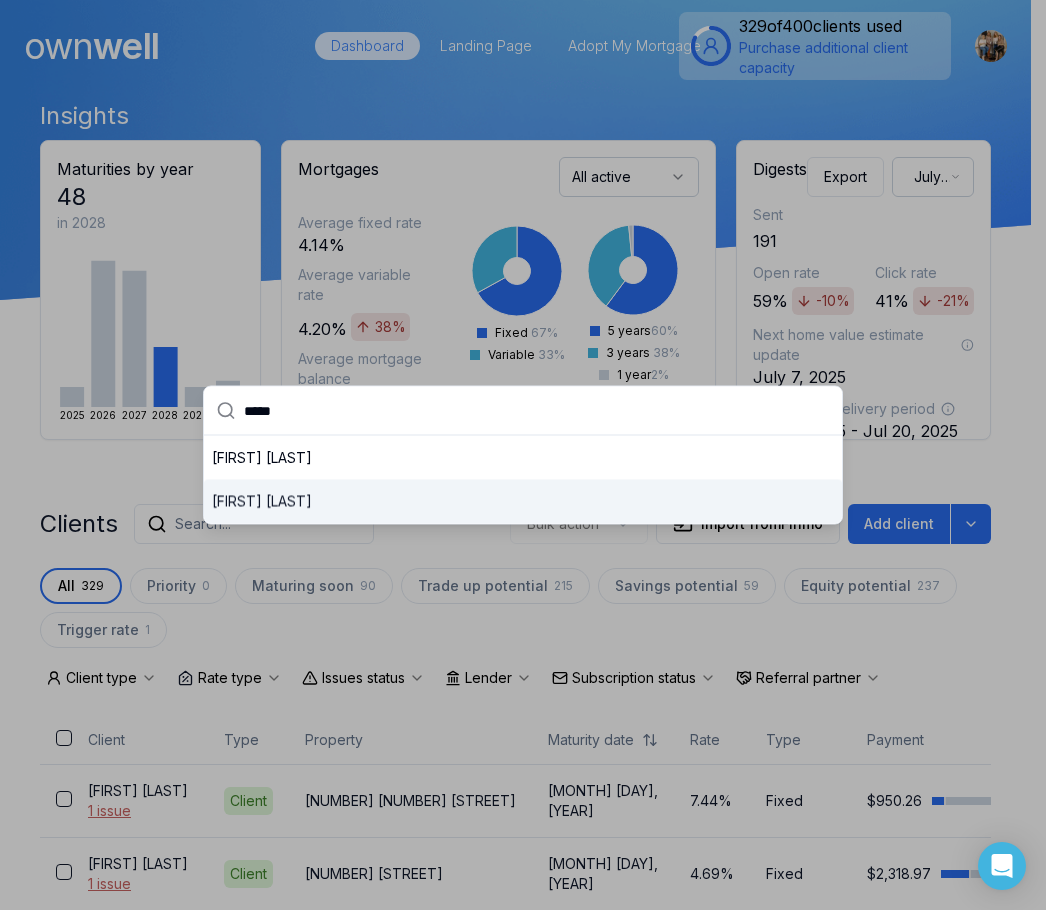 type on "*****" 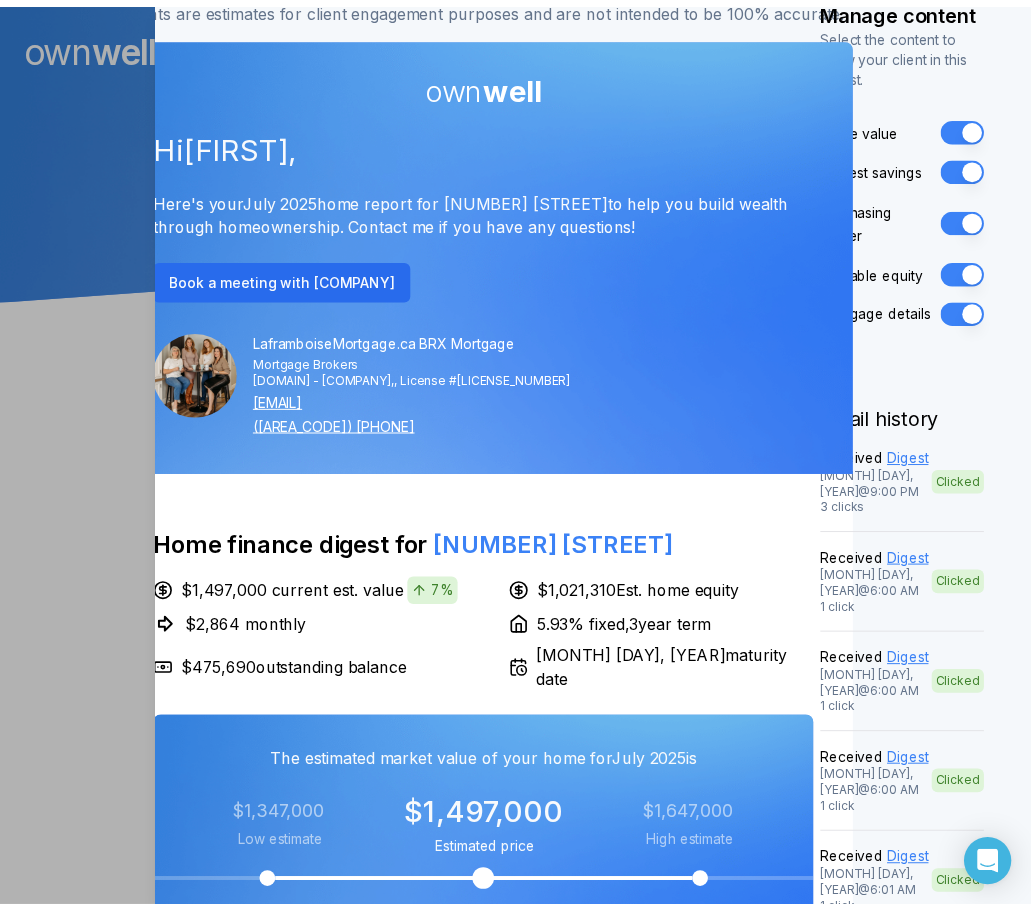 scroll, scrollTop: 0, scrollLeft: 0, axis: both 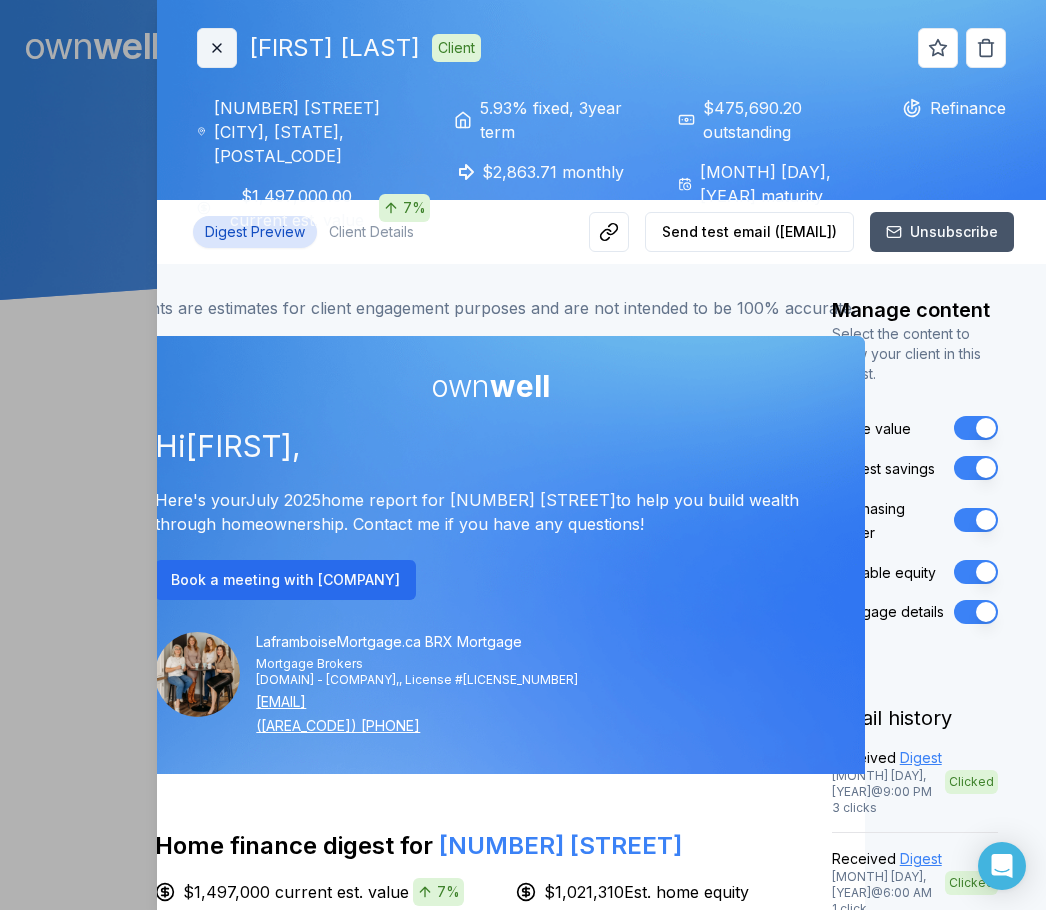 click on "Close" at bounding box center (217, 48) 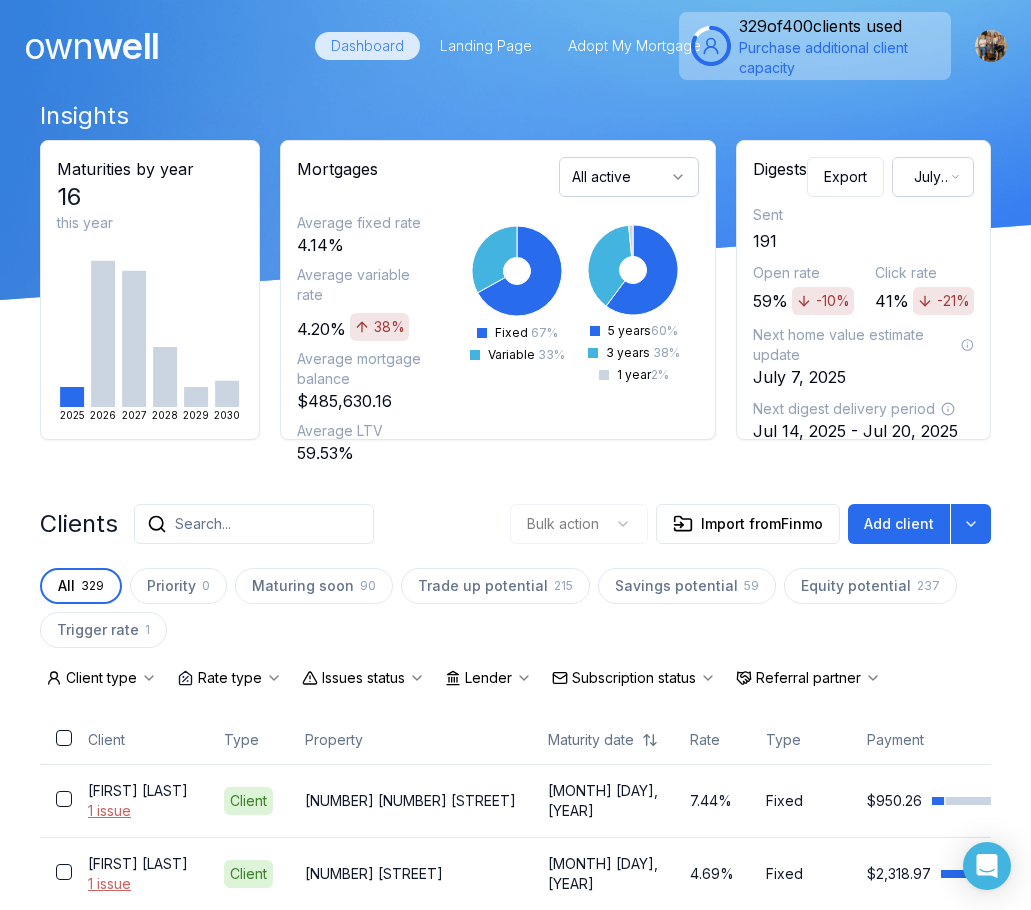 click on "All [NUMBER] Priority 0 Maturing soon 90 Trade up potential [NUMBER] Savings potential [NUMBER] Equity potential [NUMBER] Trigger rate 1" at bounding box center [515, 608] 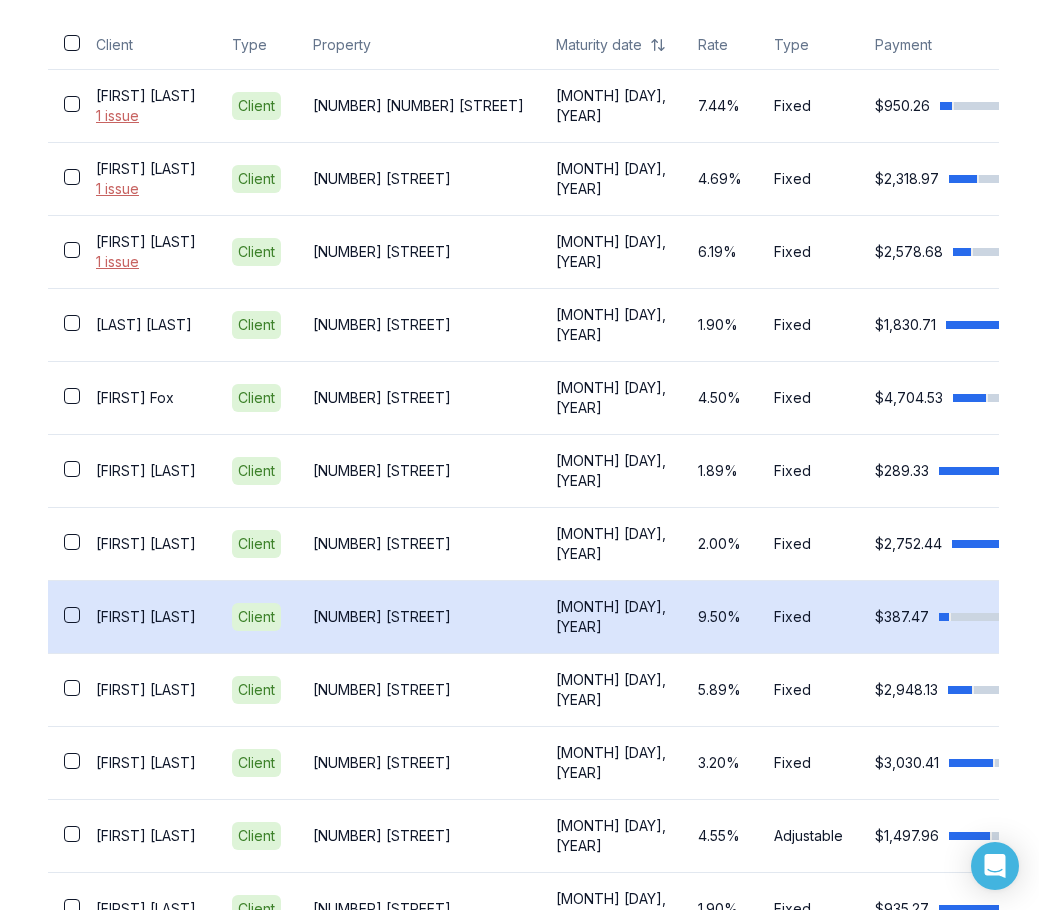 scroll, scrollTop: 0, scrollLeft: 0, axis: both 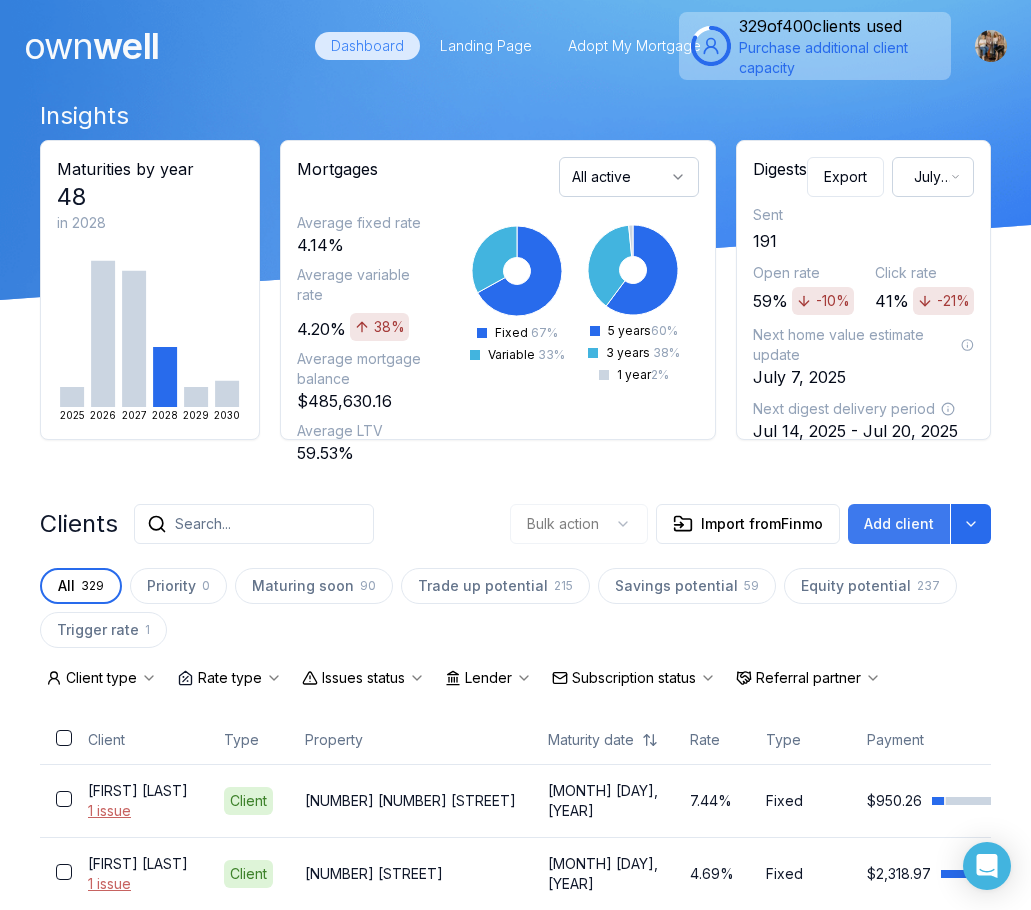click on "Add client" at bounding box center [899, 524] 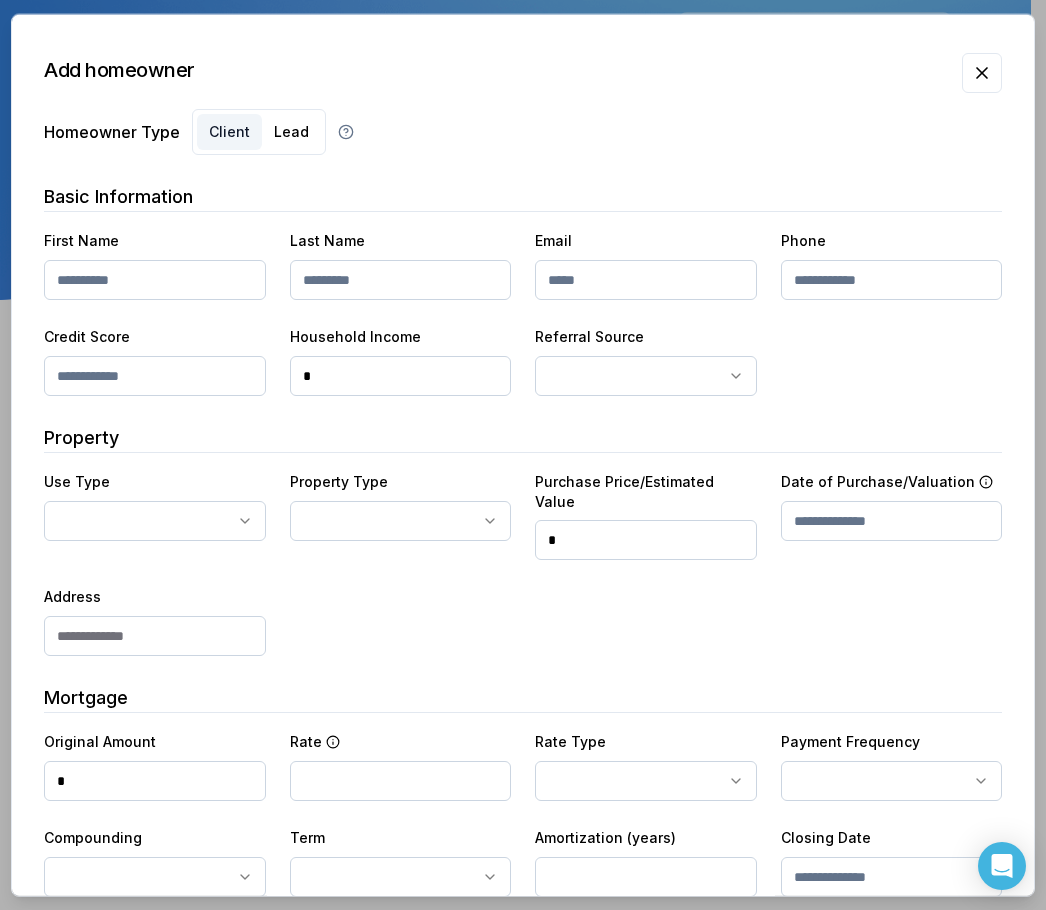 click at bounding box center [155, 280] 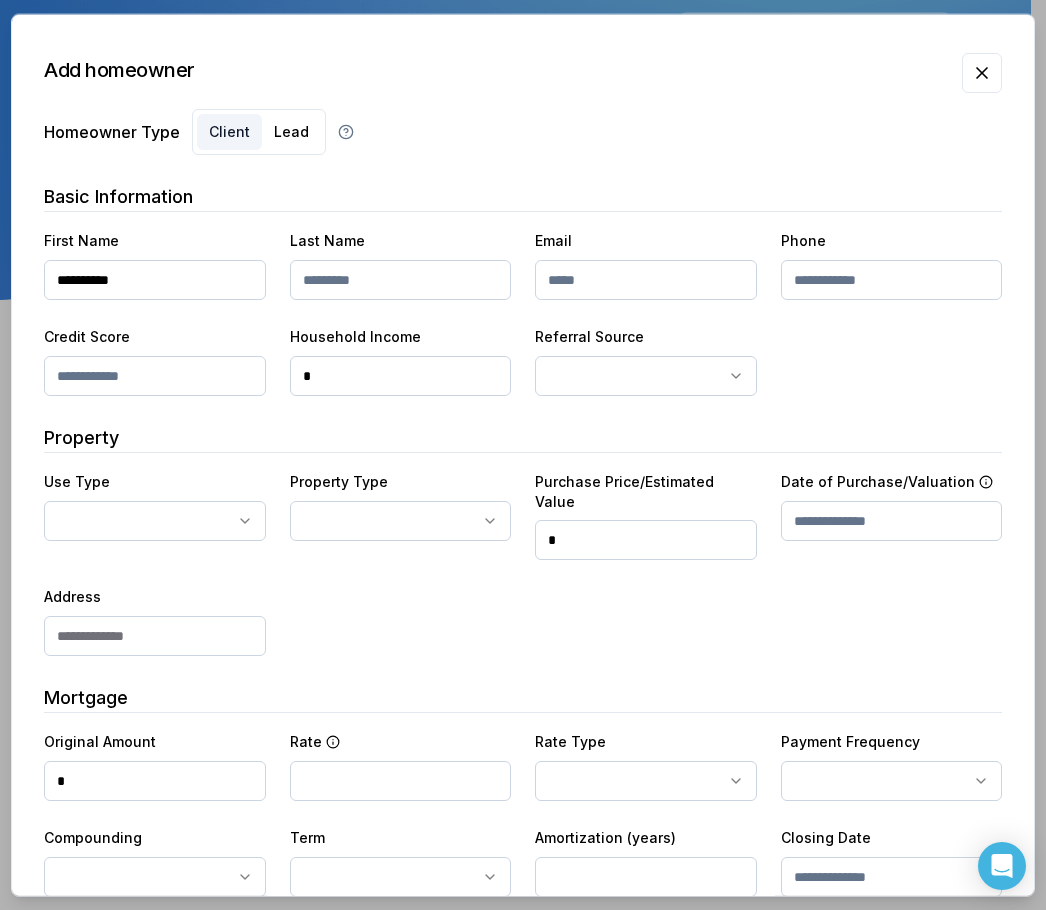 drag, startPoint x: 93, startPoint y: 283, endPoint x: 120, endPoint y: 279, distance: 27.294687 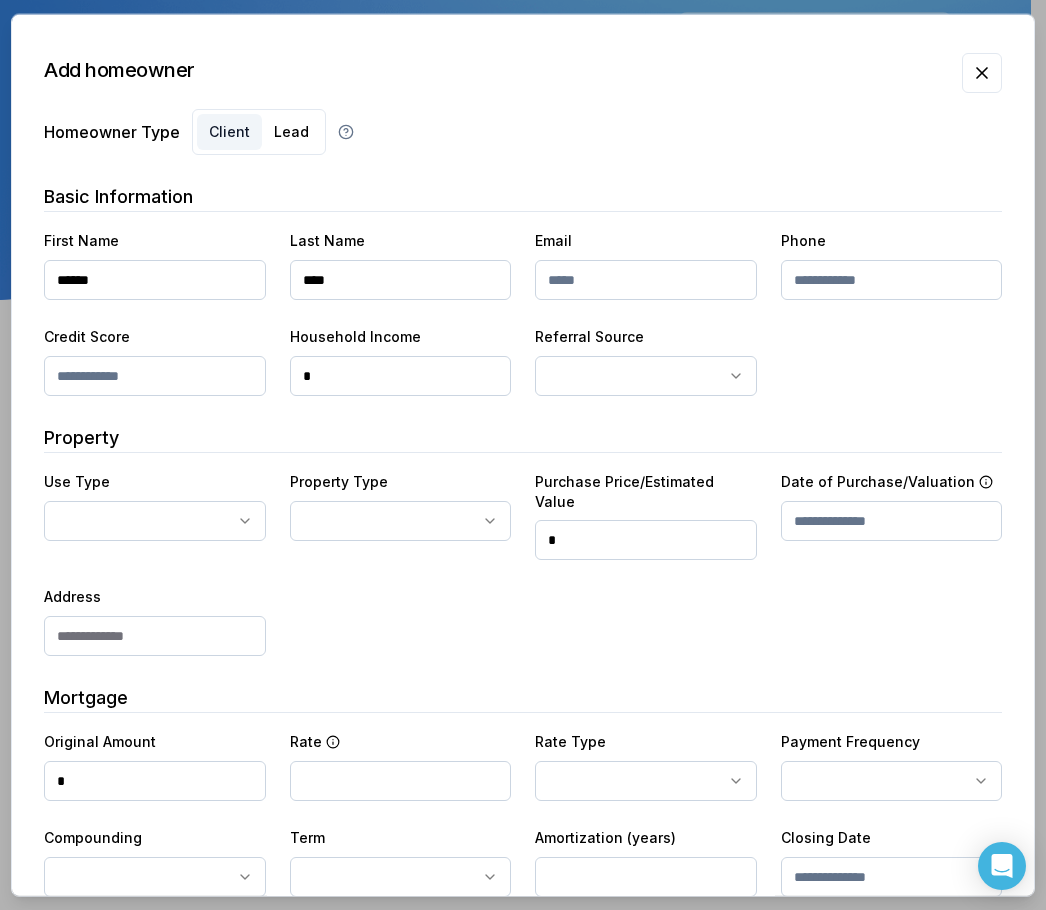 type on "****" 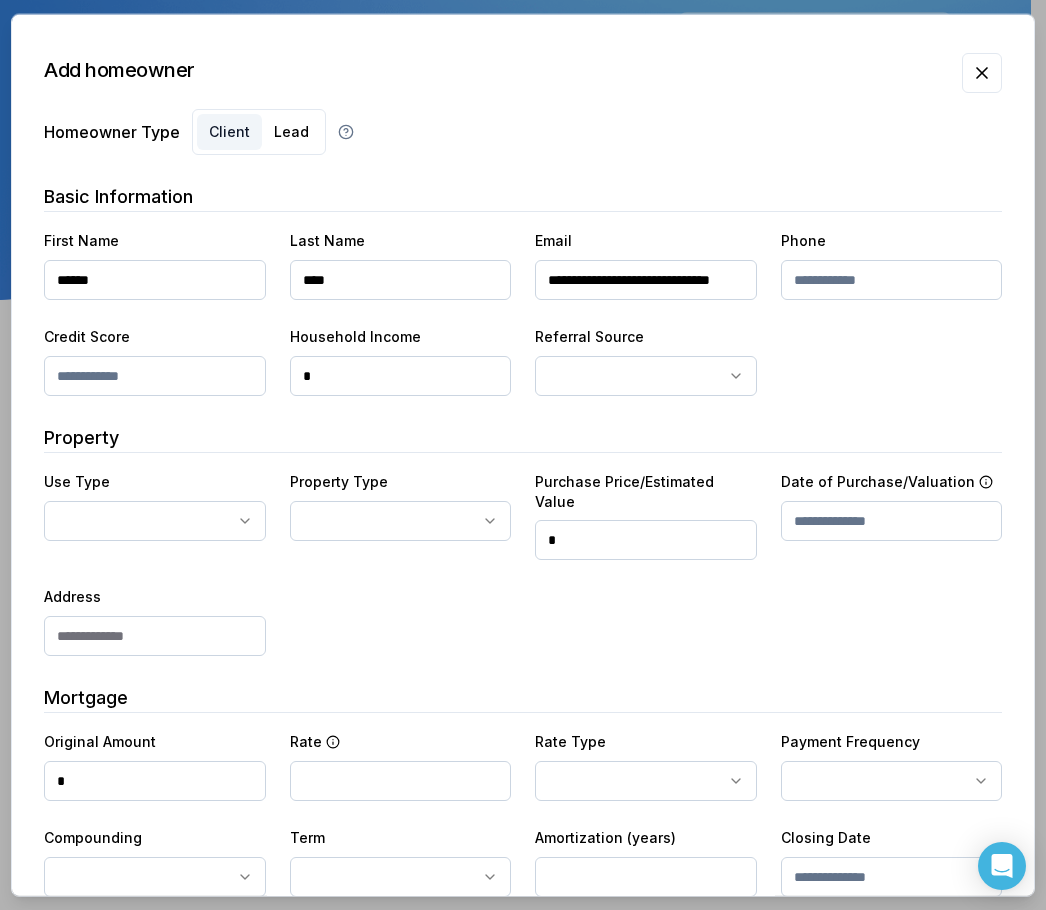 scroll, scrollTop: 0, scrollLeft: 22, axis: horizontal 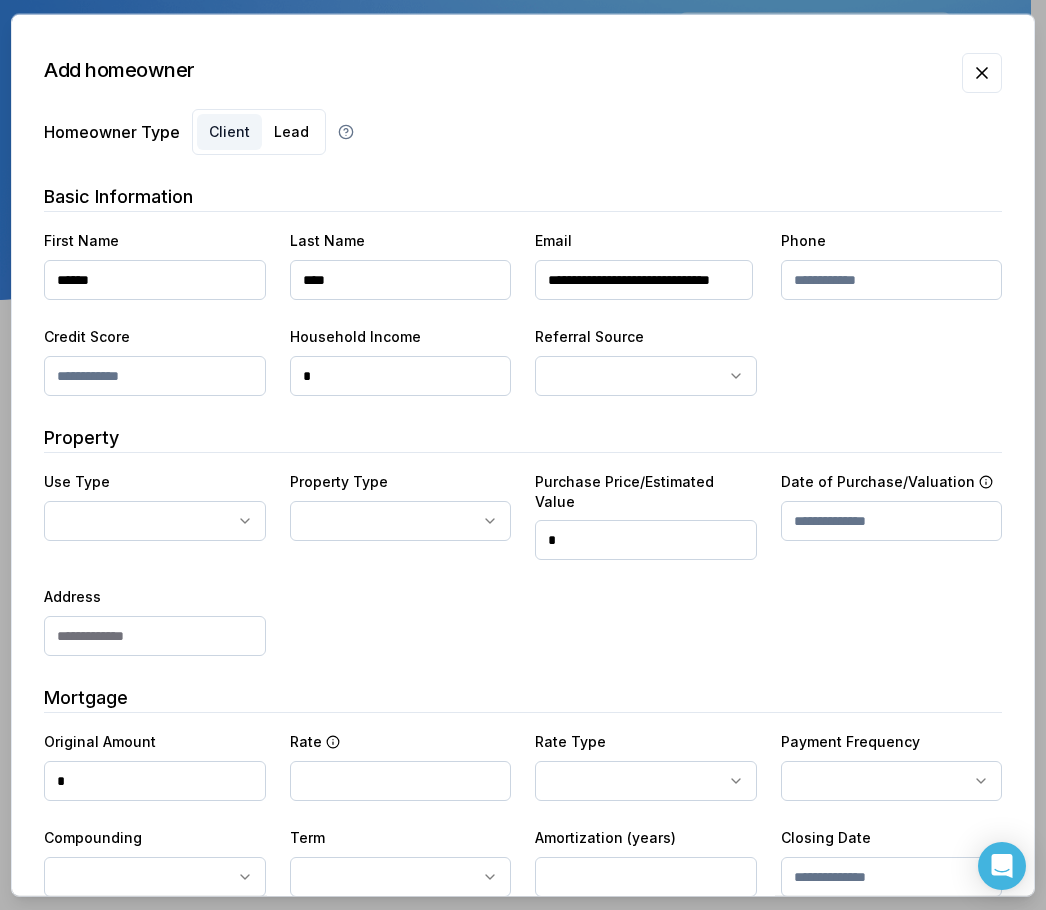 drag, startPoint x: 138, startPoint y: 275, endPoint x: -41, endPoint y: 288, distance: 179.47145 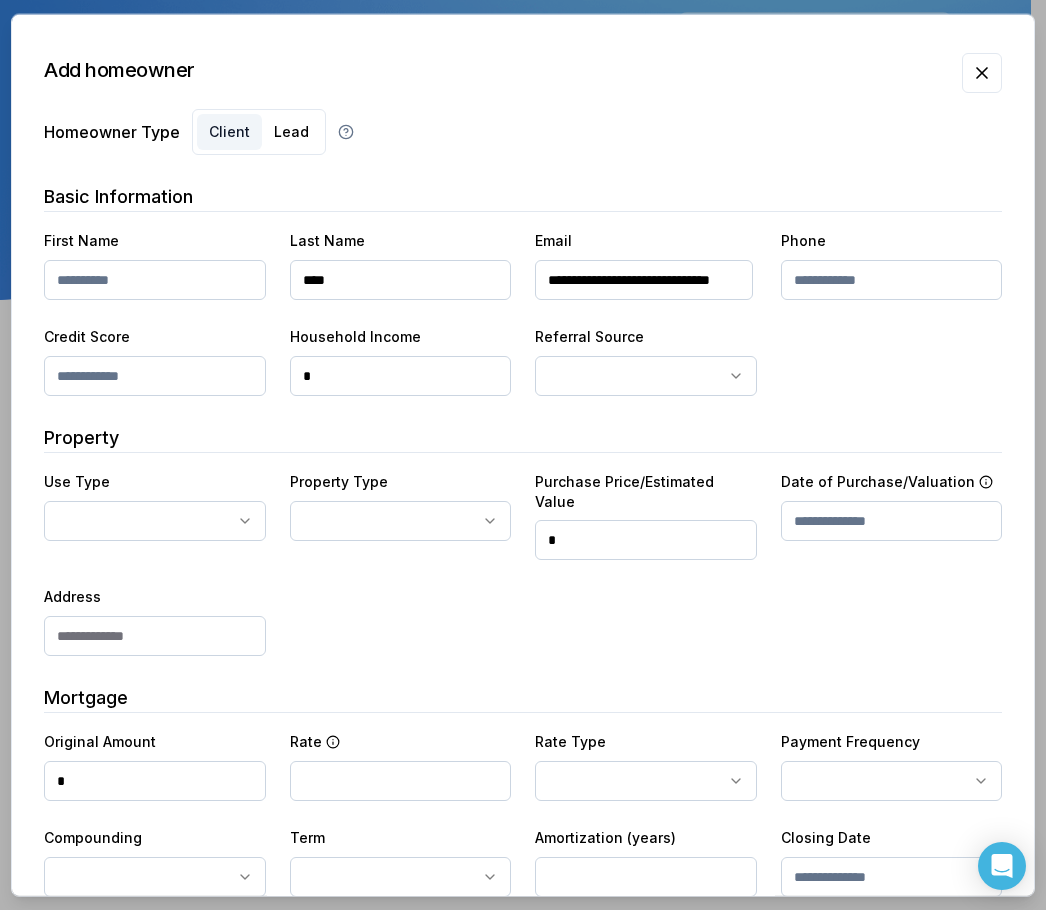 type 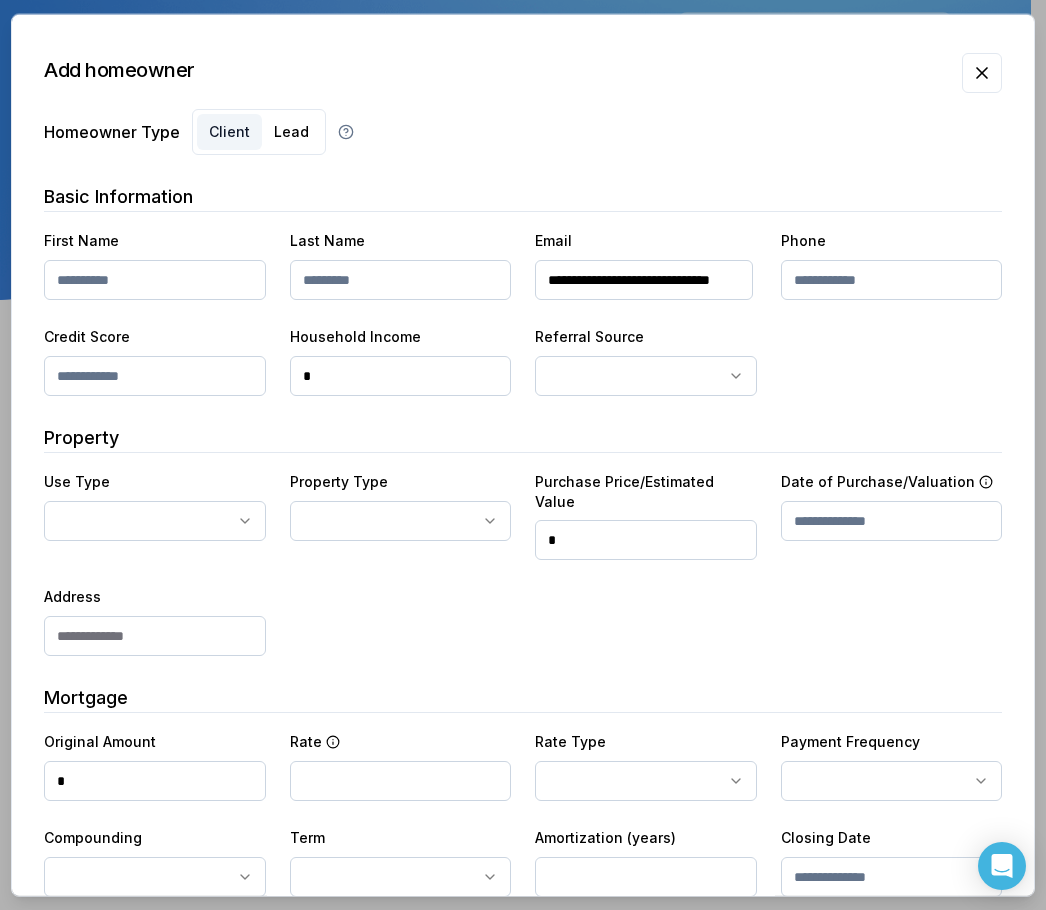 type 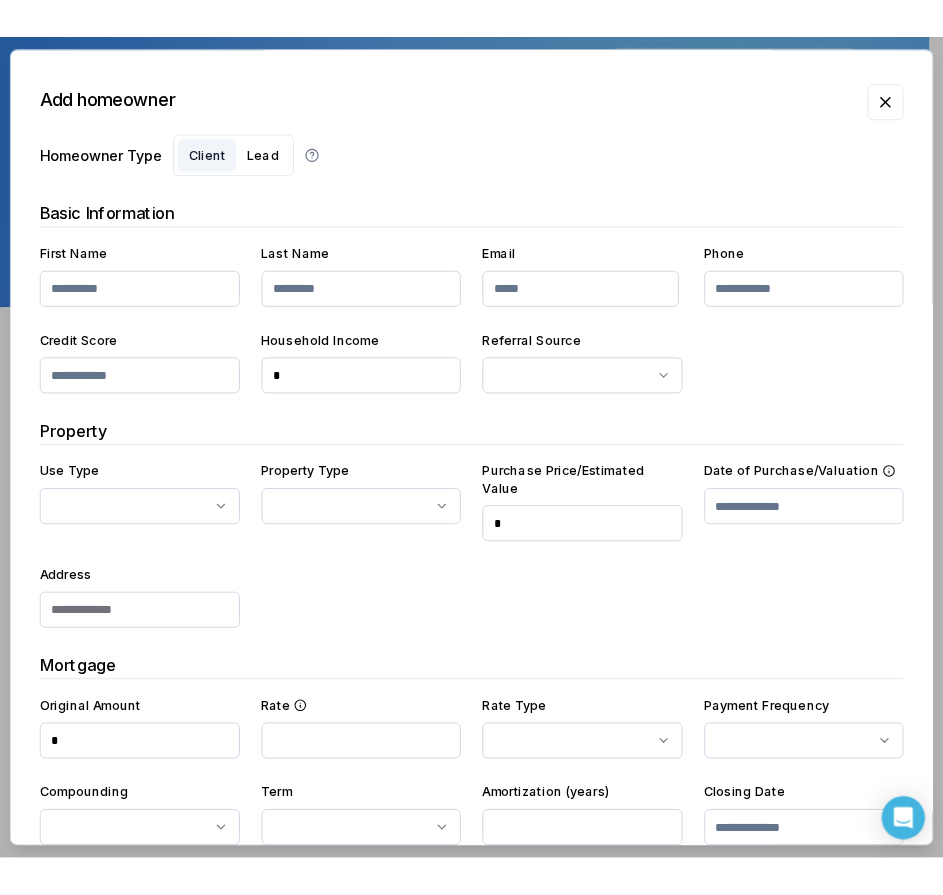 scroll, scrollTop: 0, scrollLeft: 0, axis: both 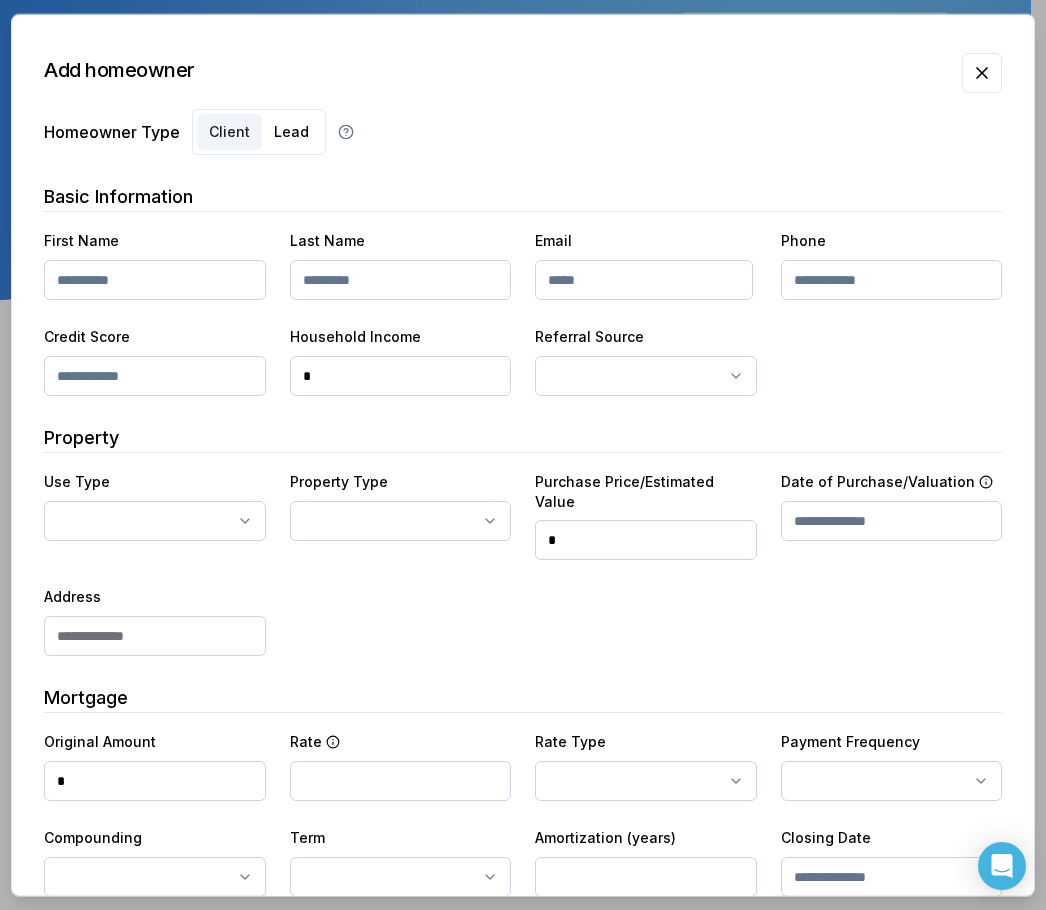 type 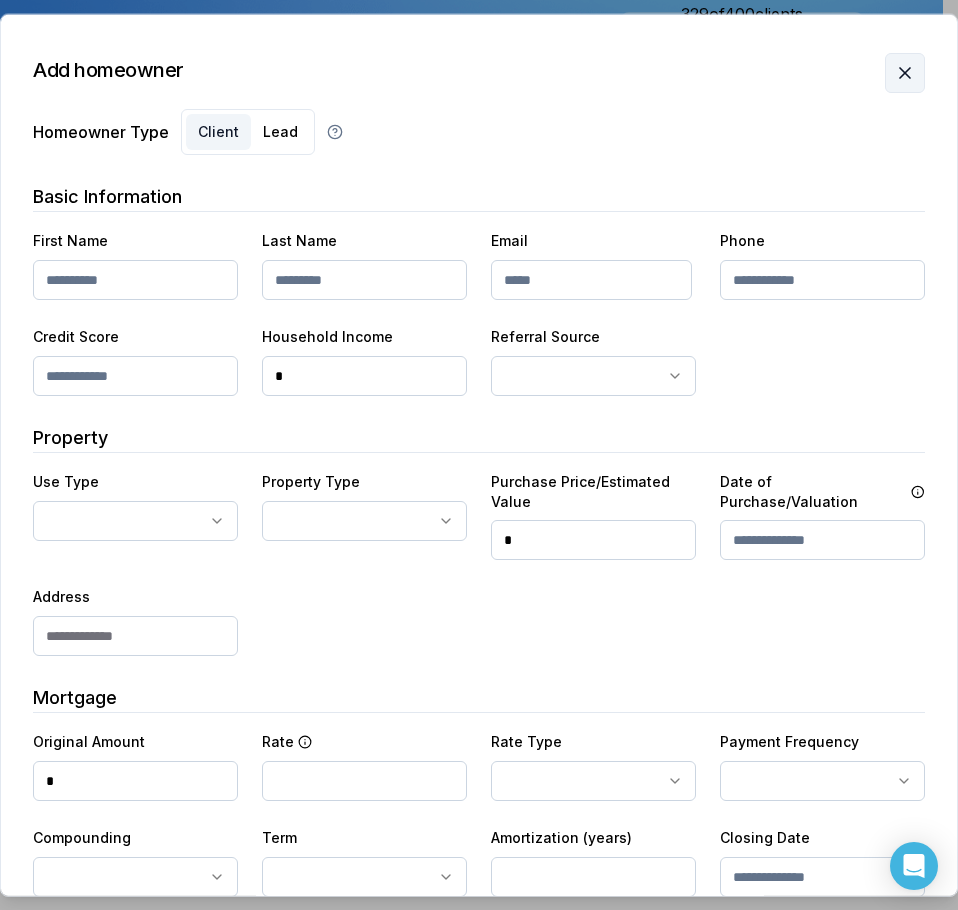 click 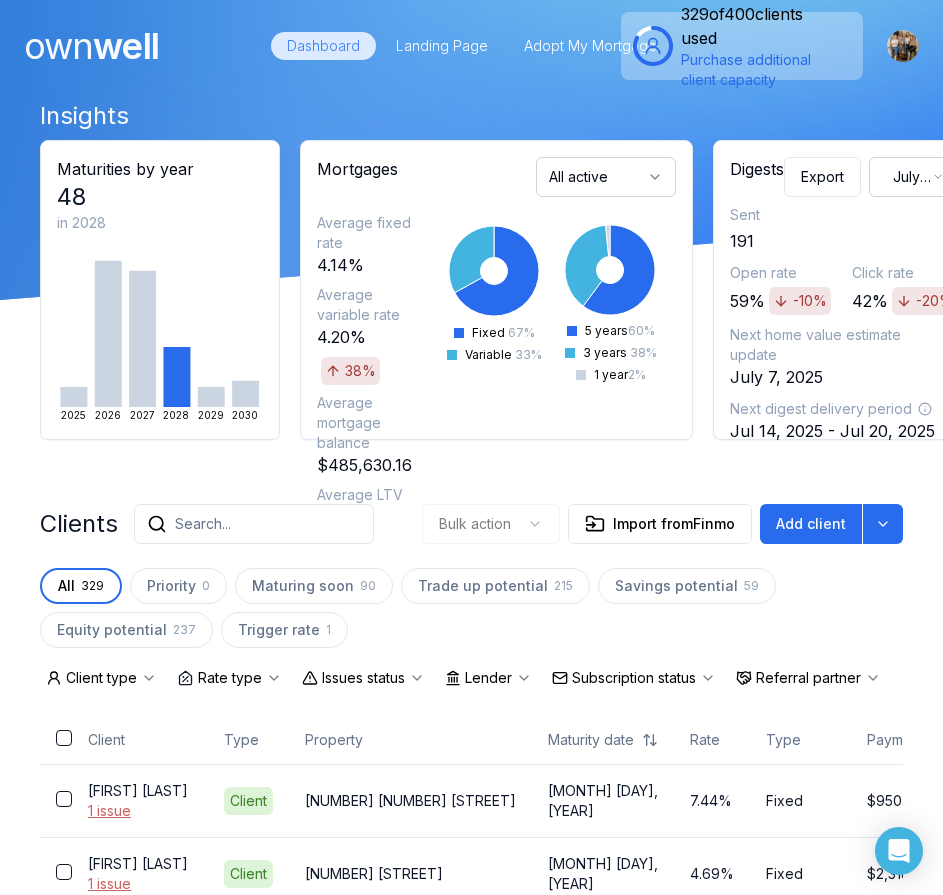 click on "Search..." at bounding box center (254, 524) 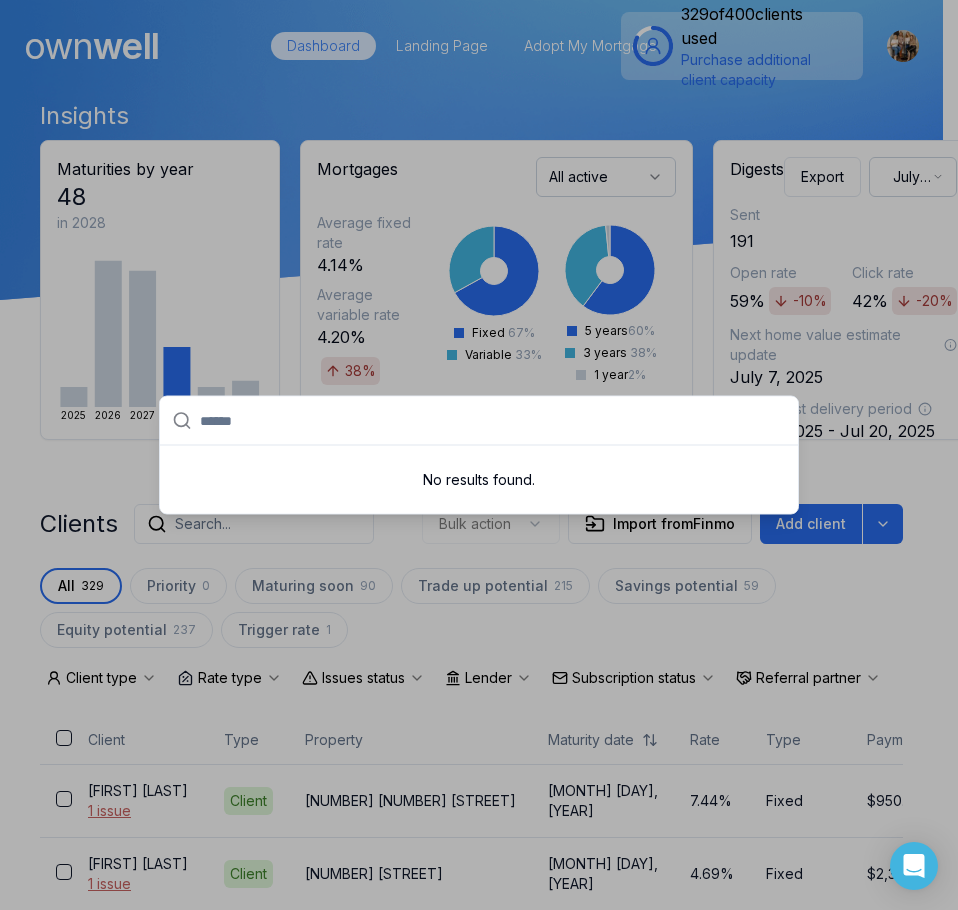 click at bounding box center (479, 455) 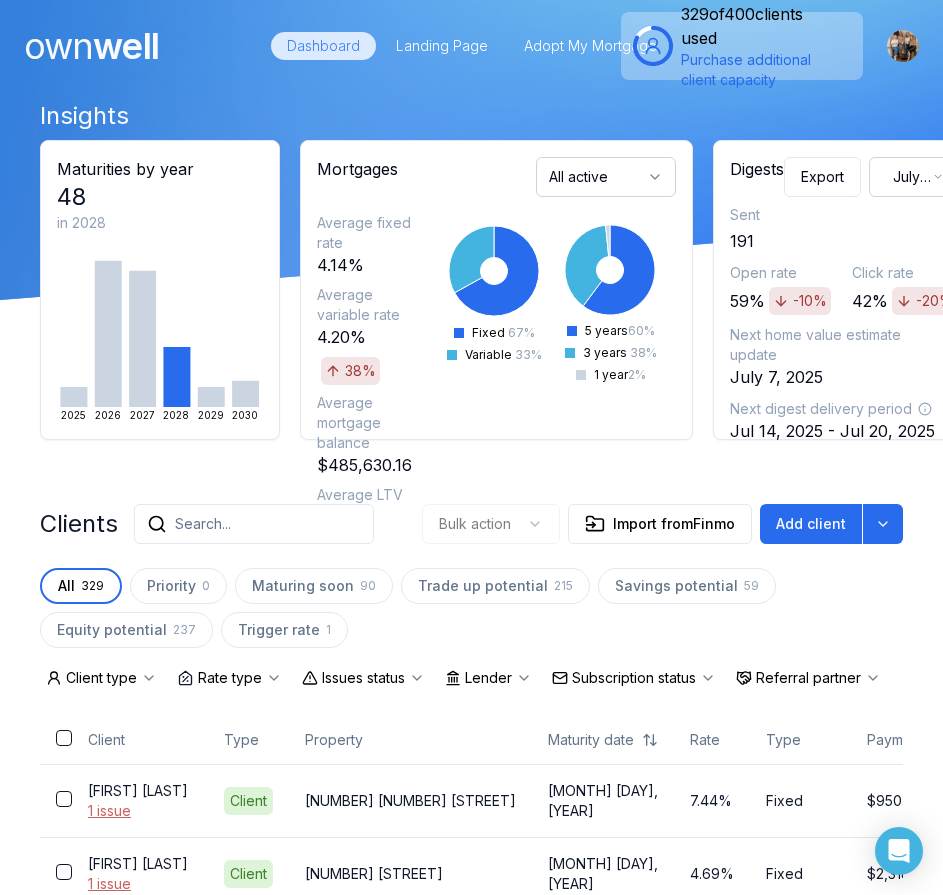 click on "Sent 191 Open rate 59% -10% Click rate 42% -20% Next home value estimate update July 7, 2025 Next digest delivery period Jul 14, 2025 - Jul 20, 2025" at bounding box center (843, 336) 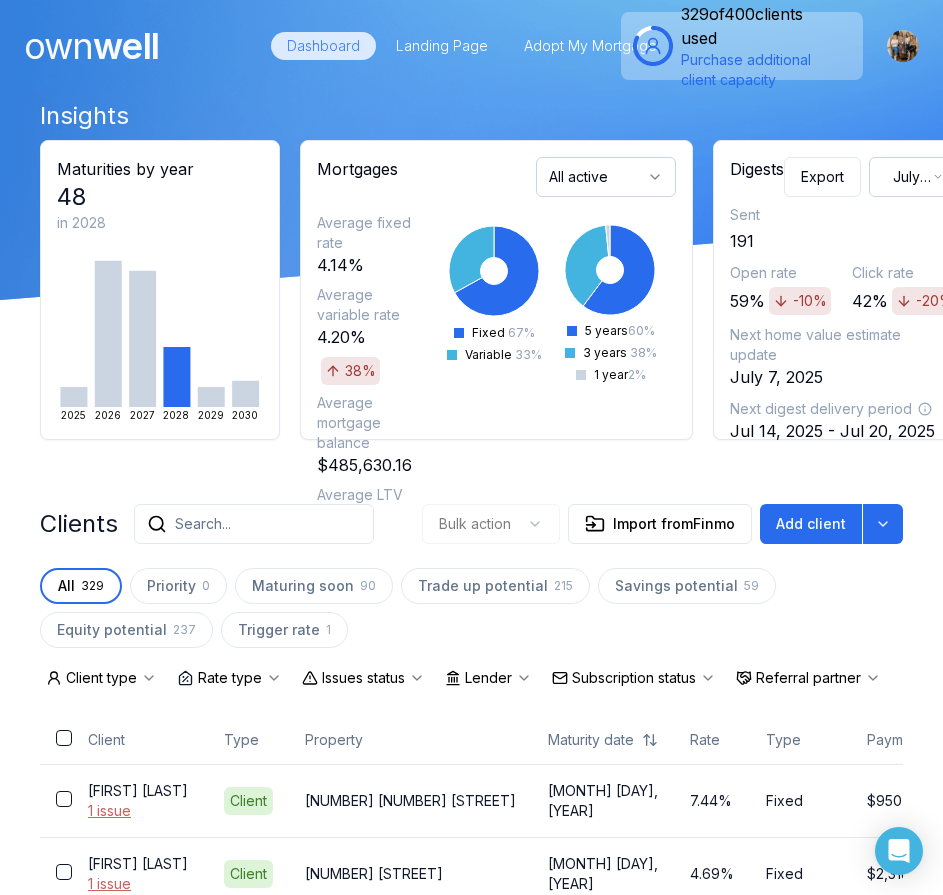 click on "Sent 191 Open rate 59% -10% Click rate 42% -20% Next home value estimate update July 7, 2025 Next digest delivery period Jul 14, 2025 - Jul 20, 2025" at bounding box center (843, 336) 